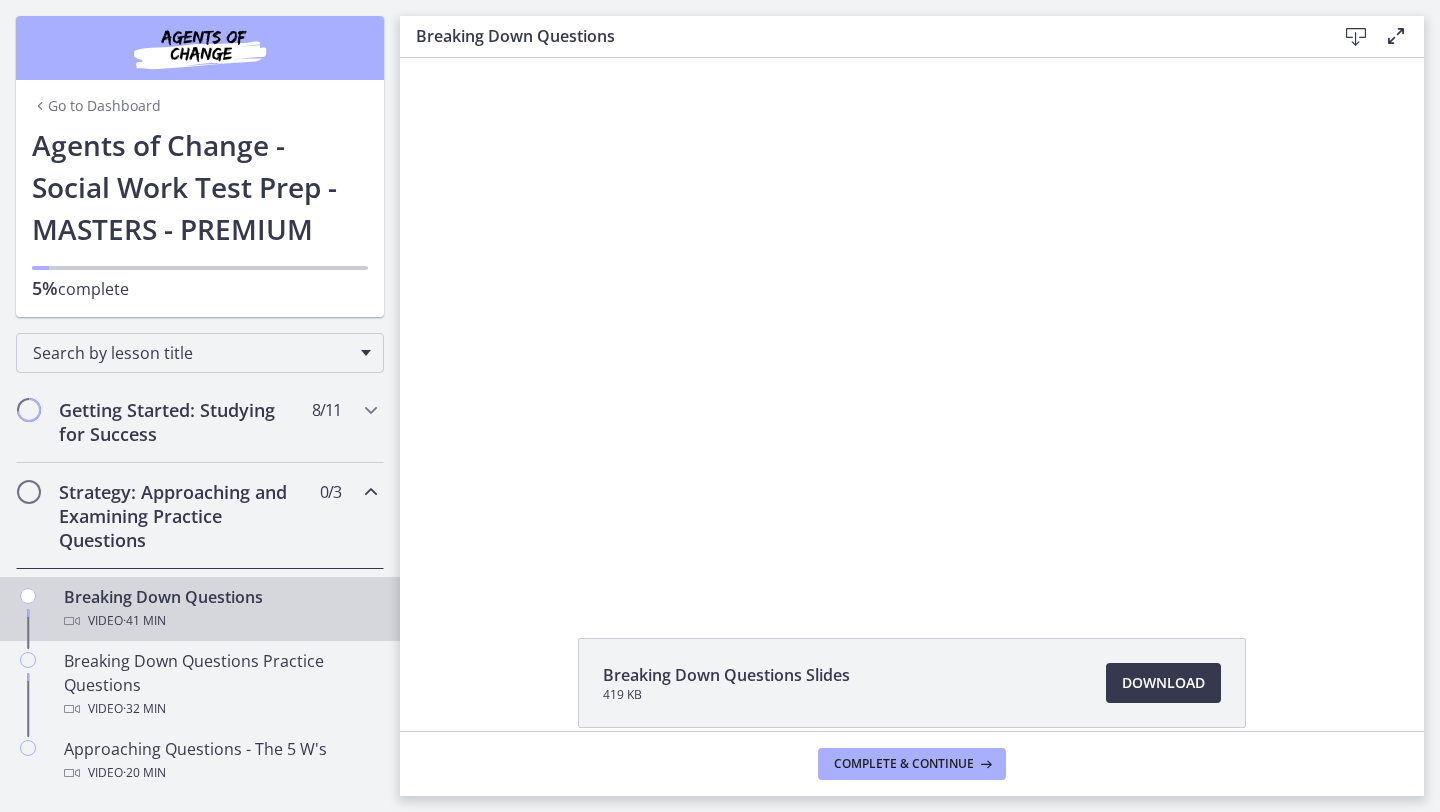 scroll, scrollTop: 0, scrollLeft: 0, axis: both 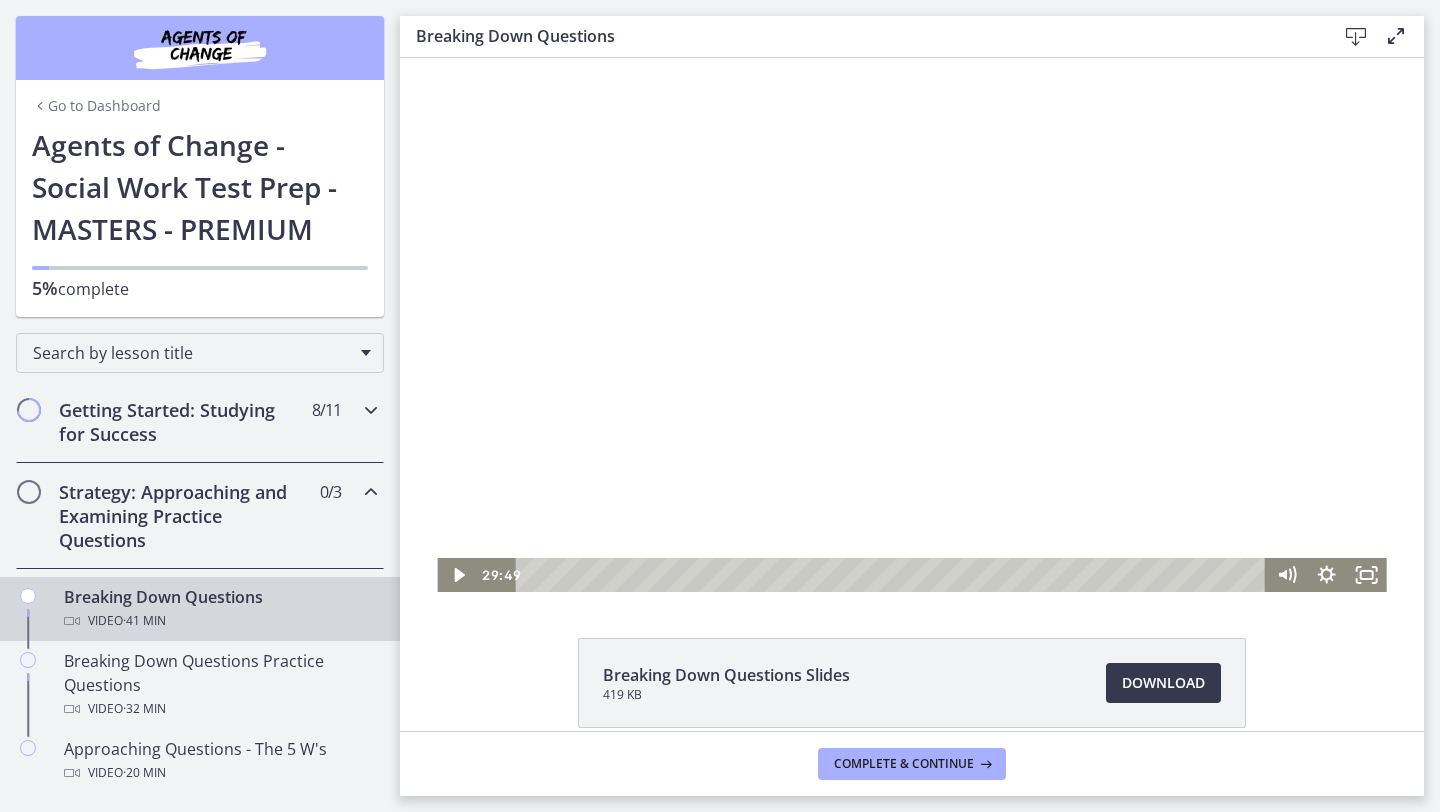 click at bounding box center [371, 410] 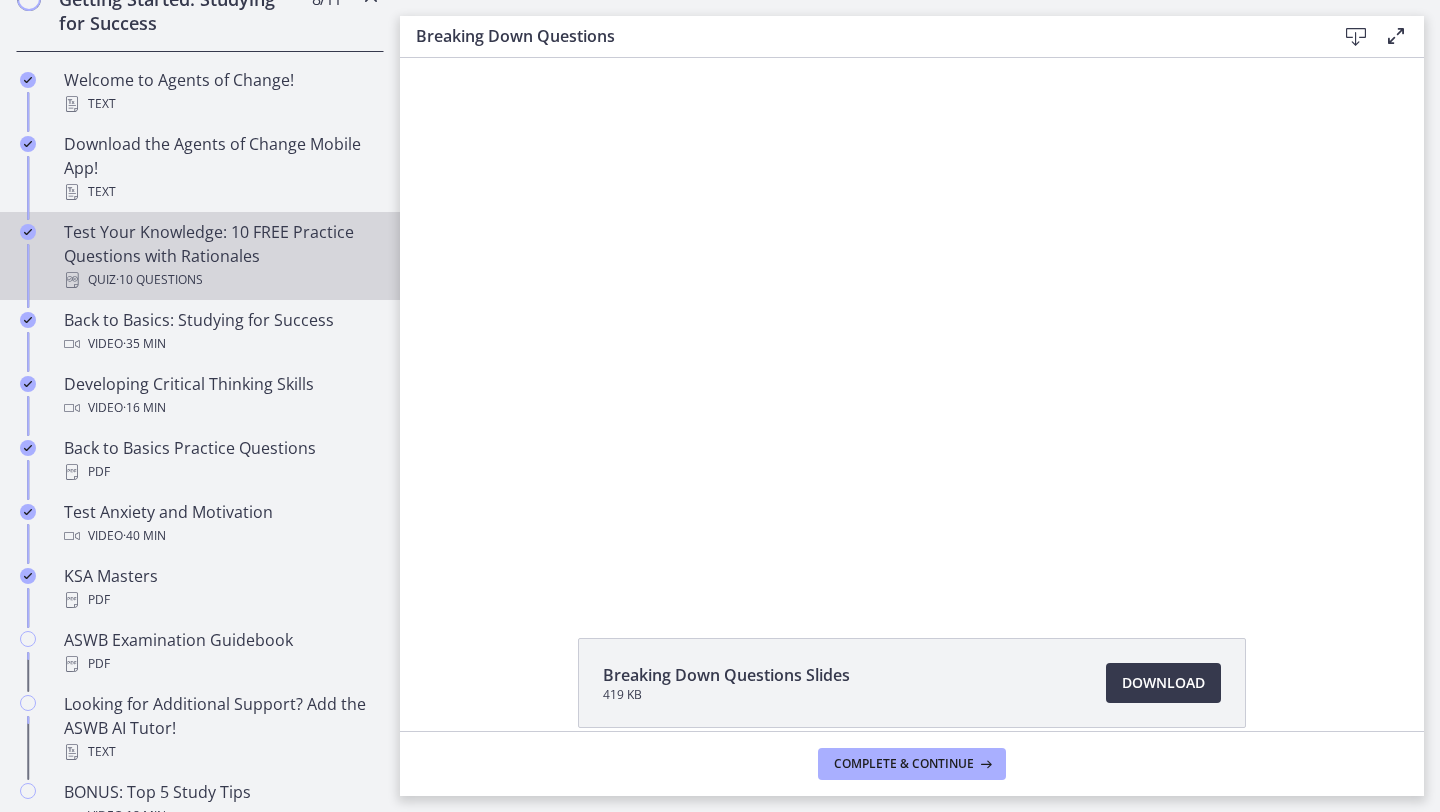 scroll, scrollTop: 399, scrollLeft: 0, axis: vertical 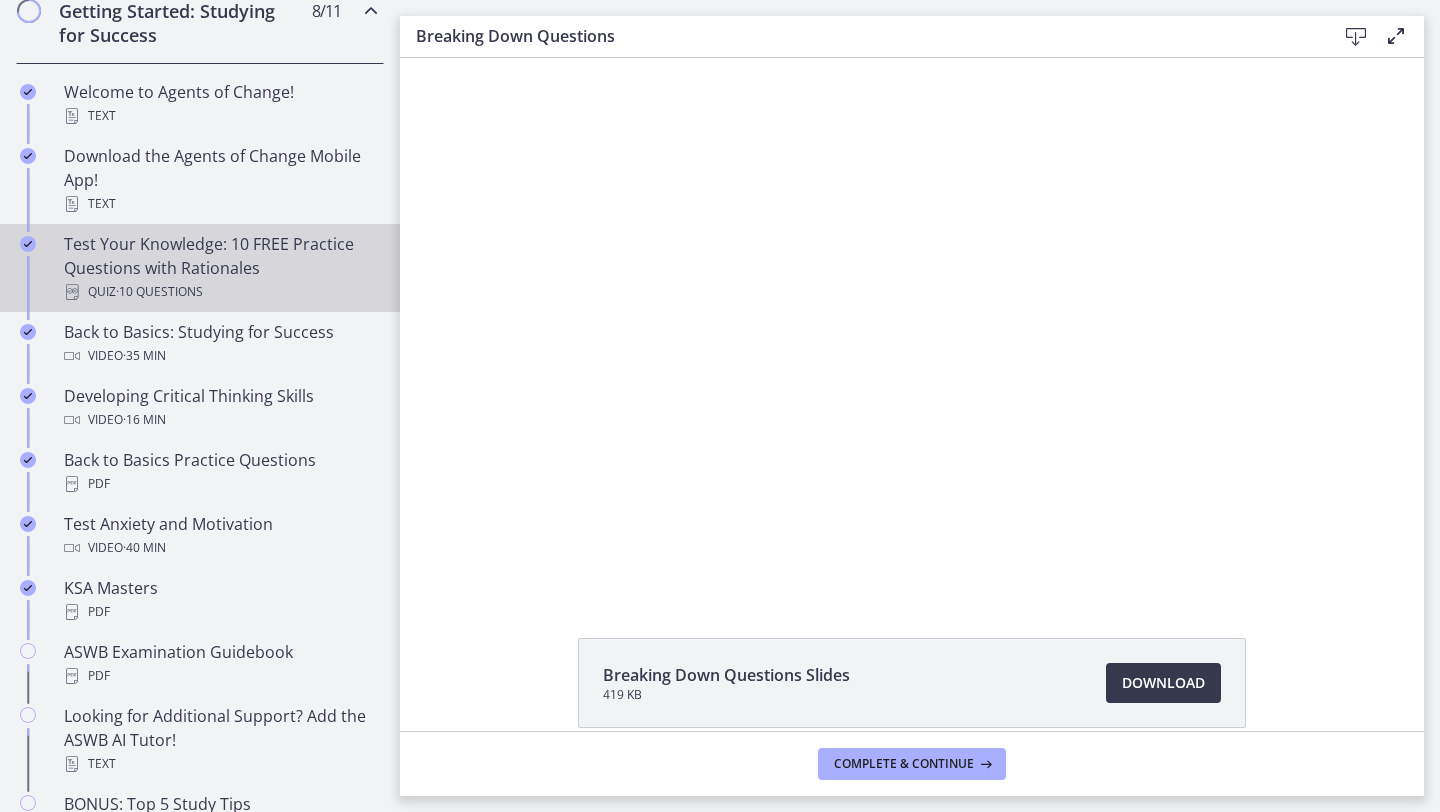 click on "Test Your Knowledge: 10 FREE Practice Questions with Rationales
Quiz
·  10 Questions" at bounding box center (220, 268) 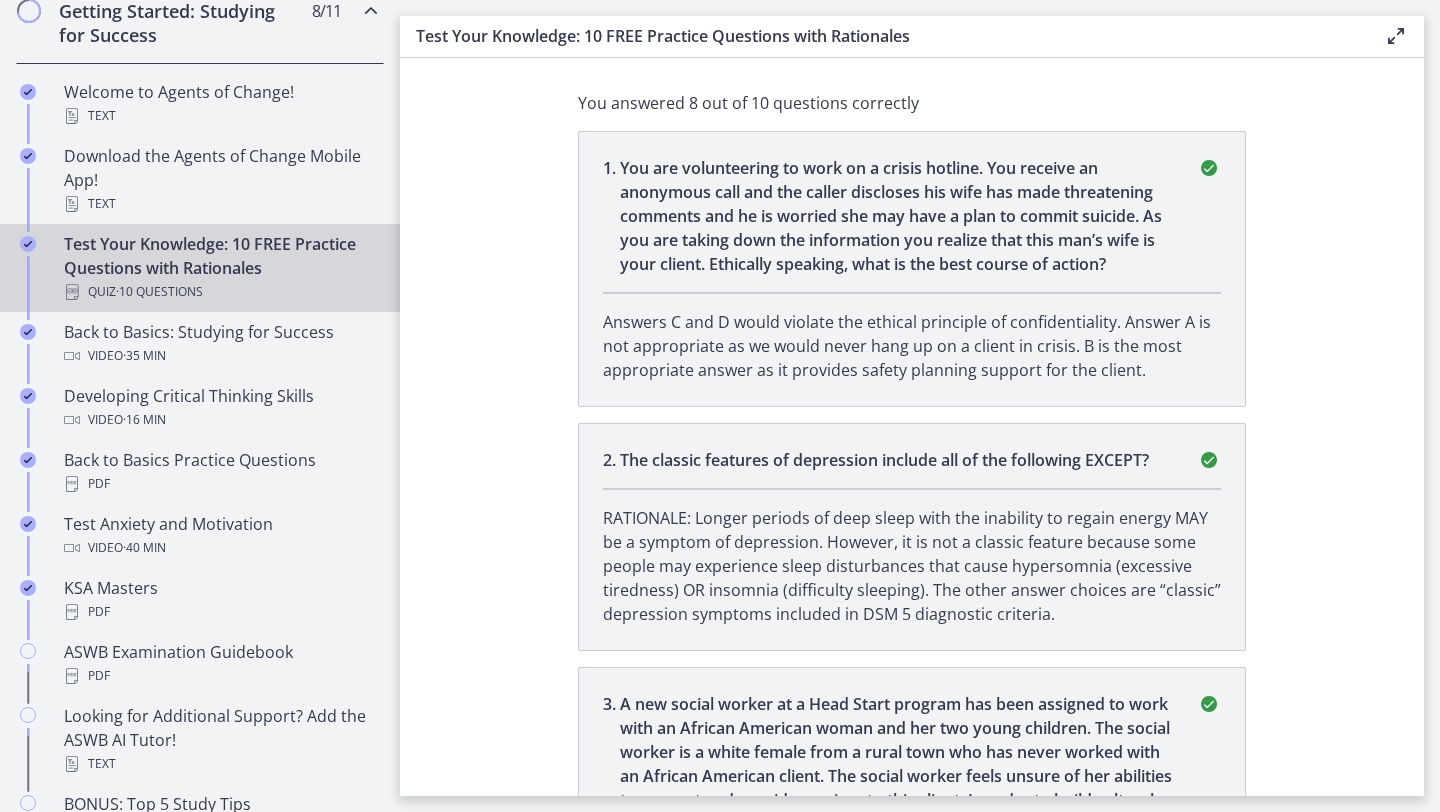 scroll, scrollTop: 0, scrollLeft: 0, axis: both 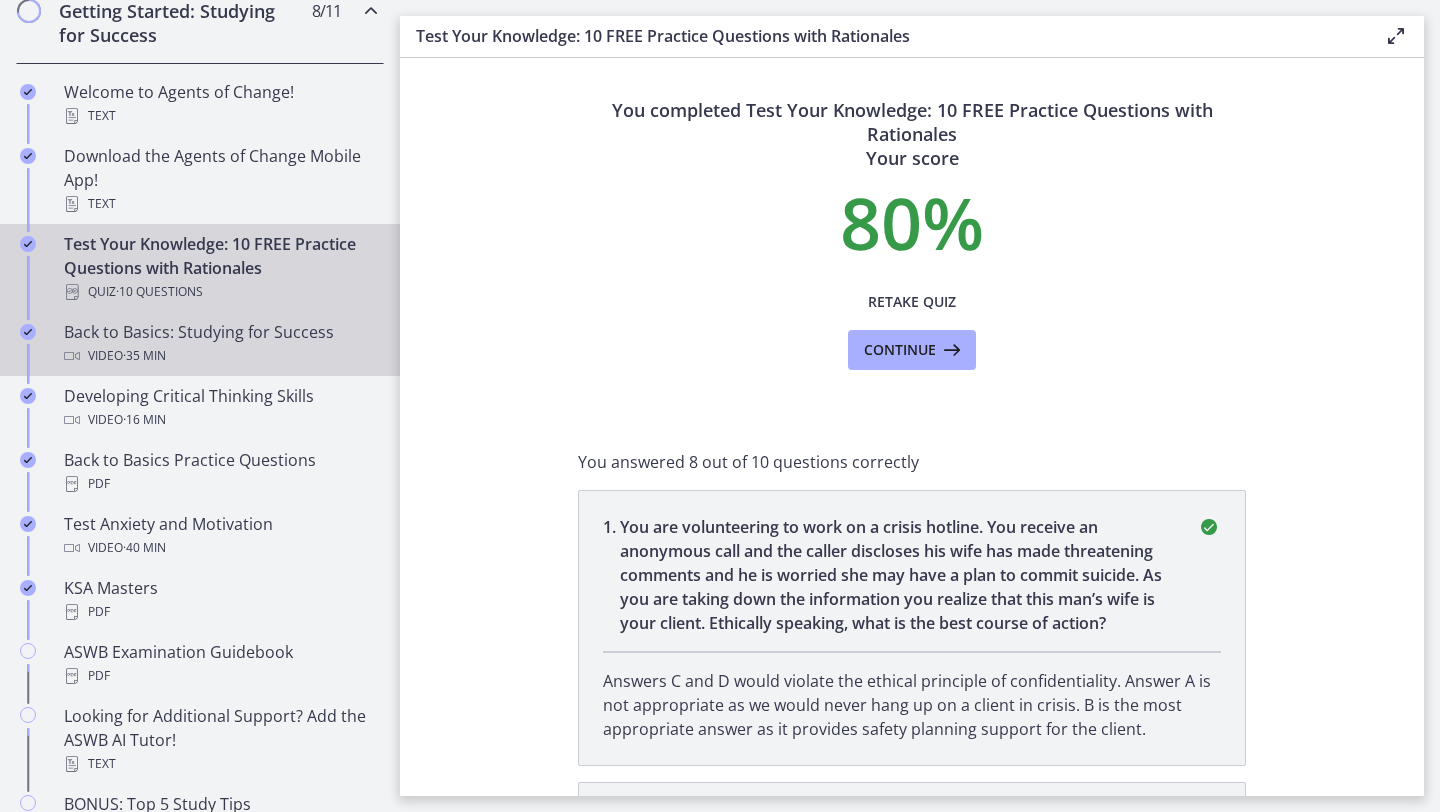 click on "Video
·  35 min" at bounding box center [220, 356] 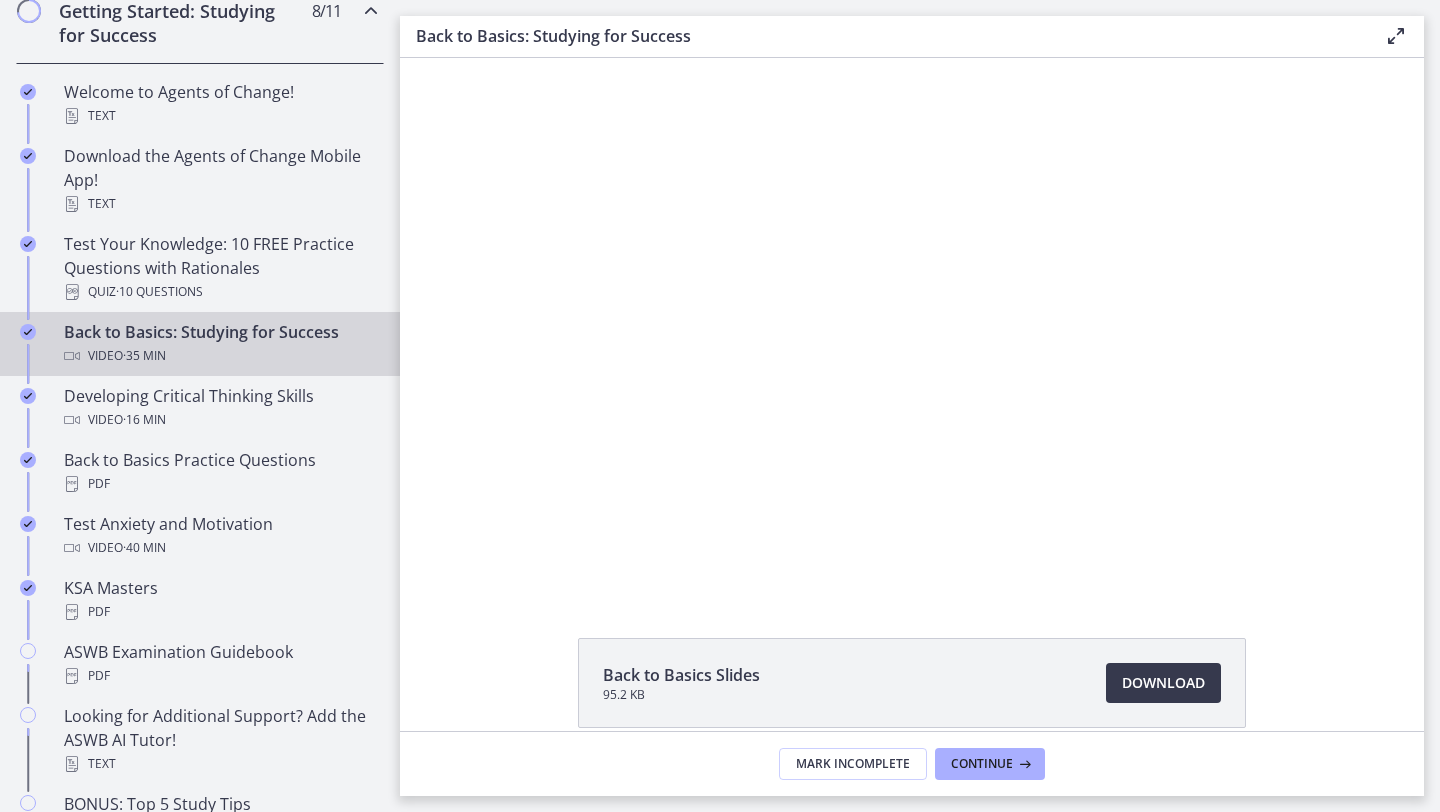scroll, scrollTop: 0, scrollLeft: 0, axis: both 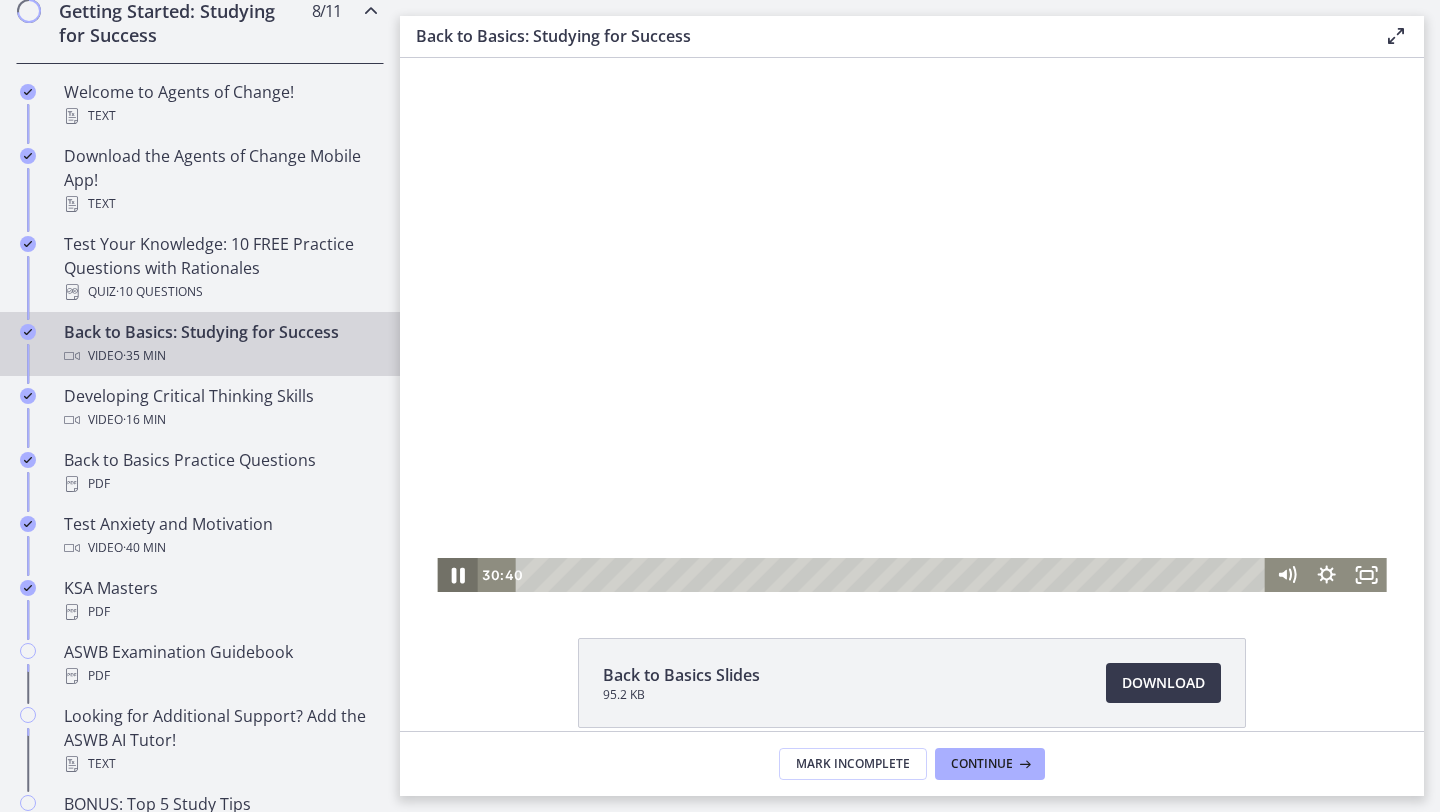 click 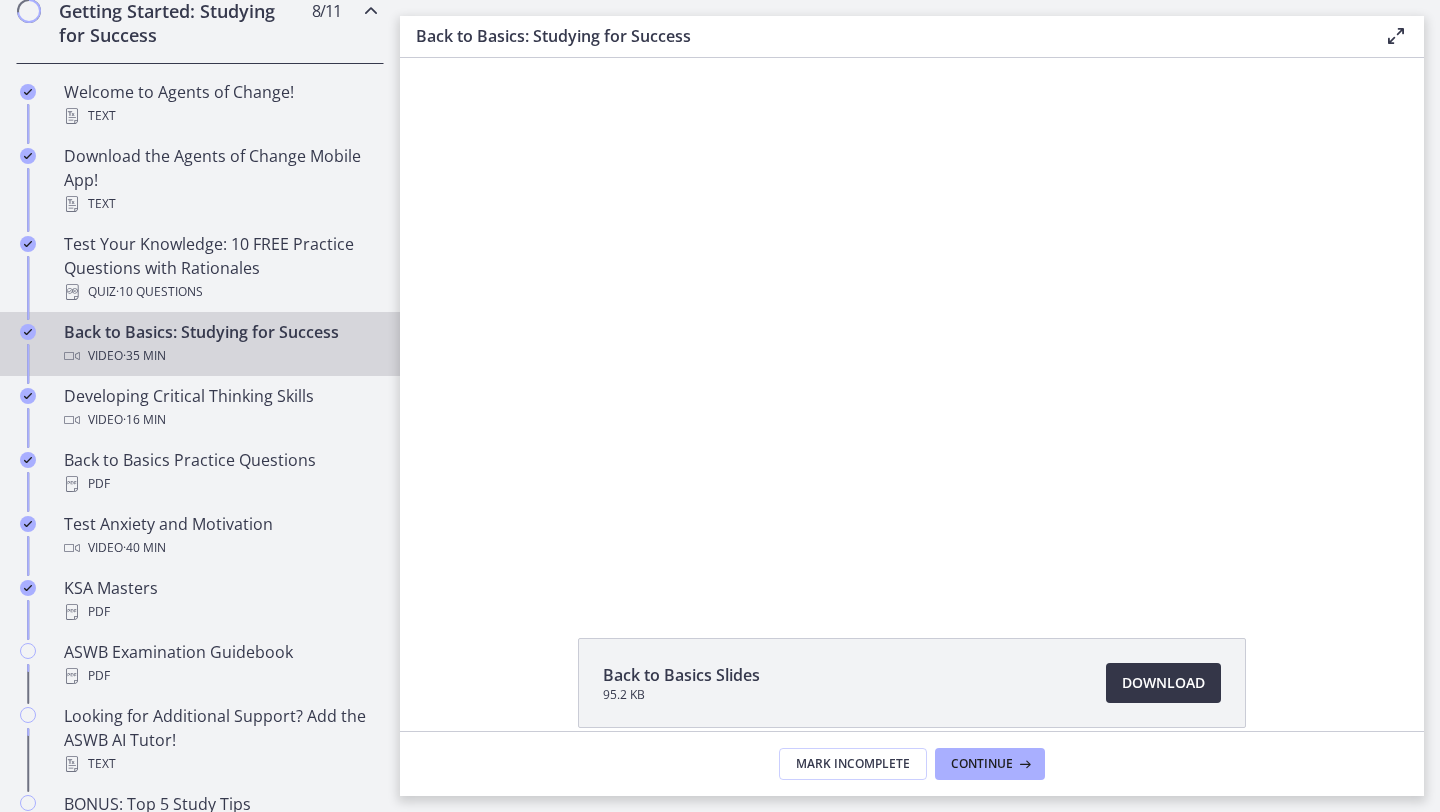 click on "Download
Opens in a new window" at bounding box center (1163, 683) 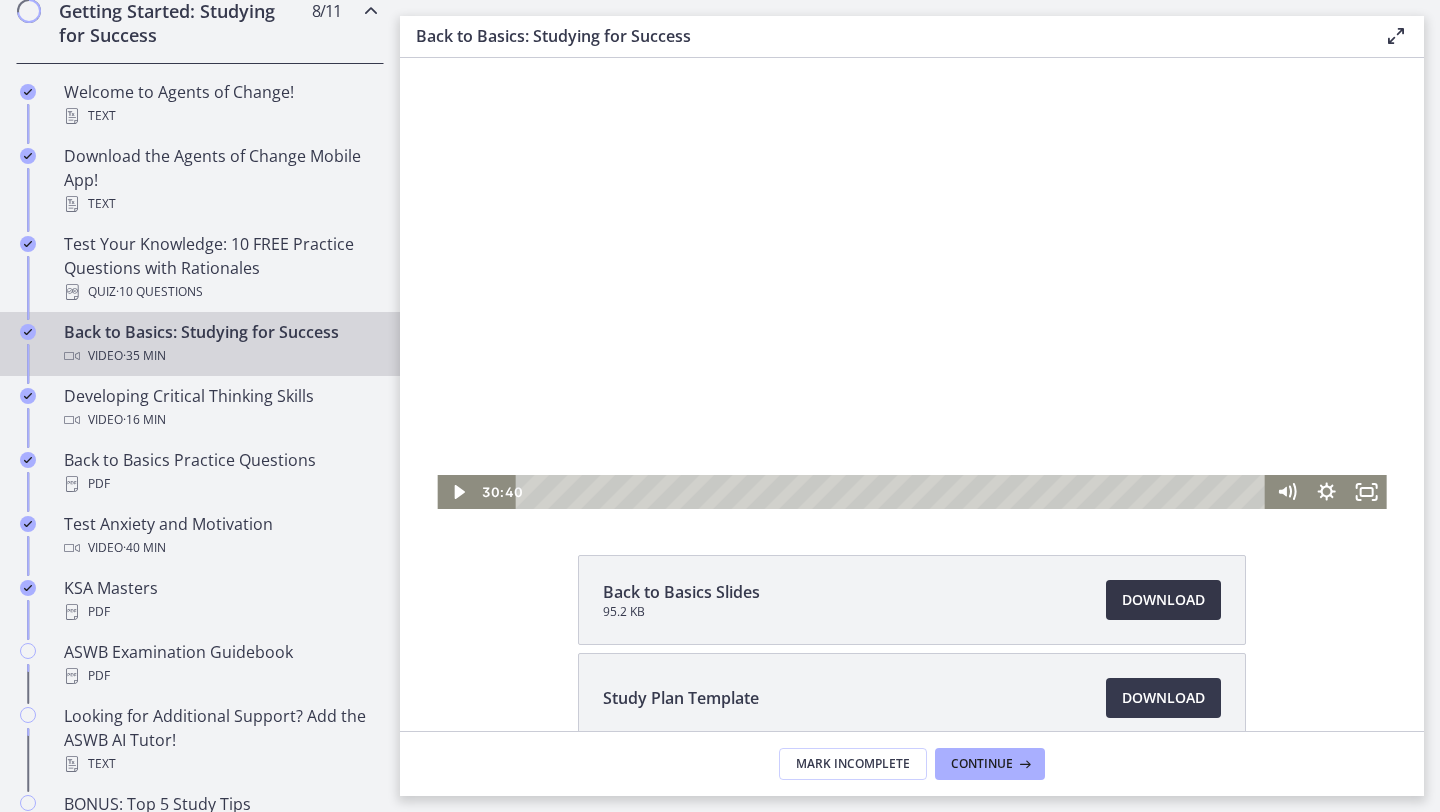 scroll, scrollTop: 191, scrollLeft: 0, axis: vertical 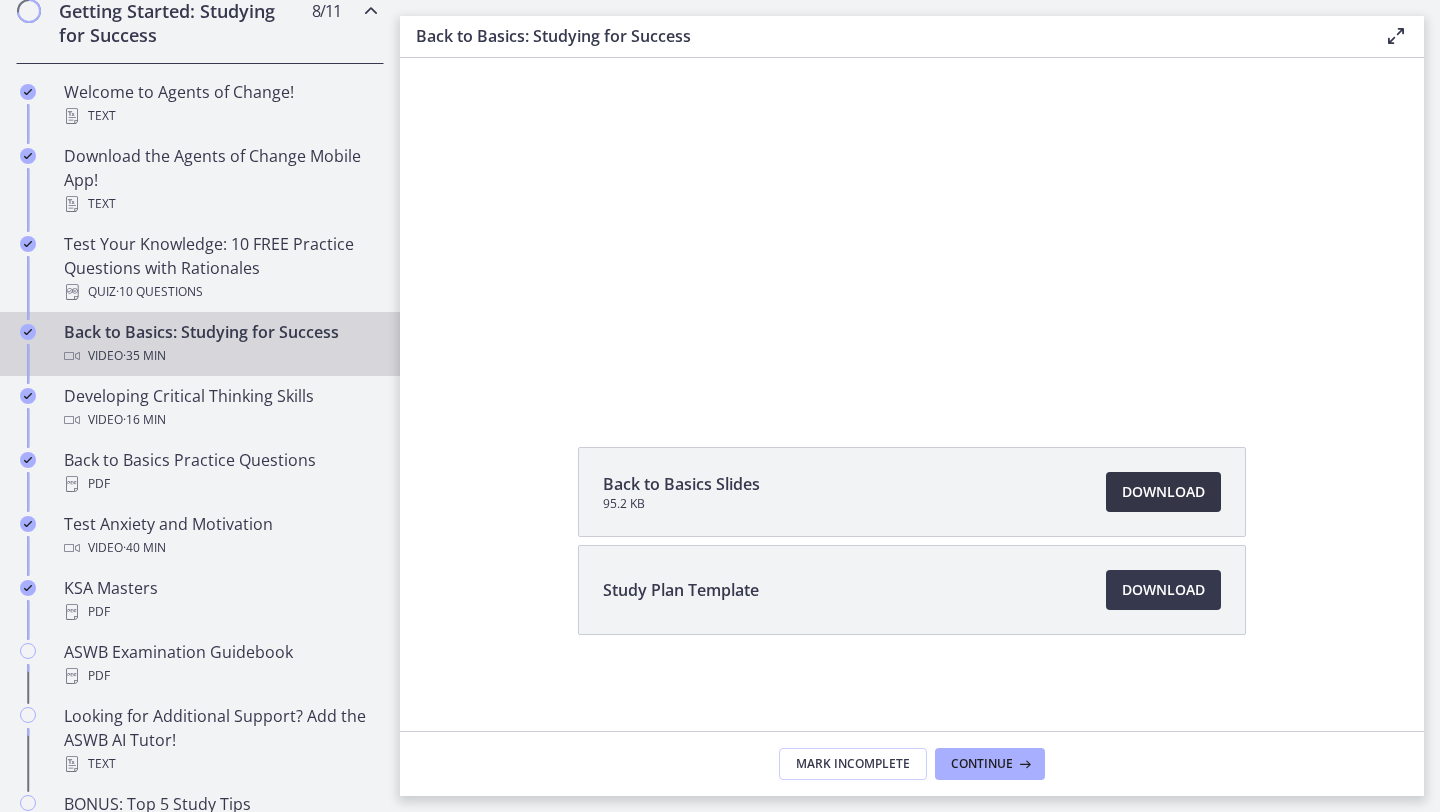 click on "Download
Opens in a new window" at bounding box center (1163, 492) 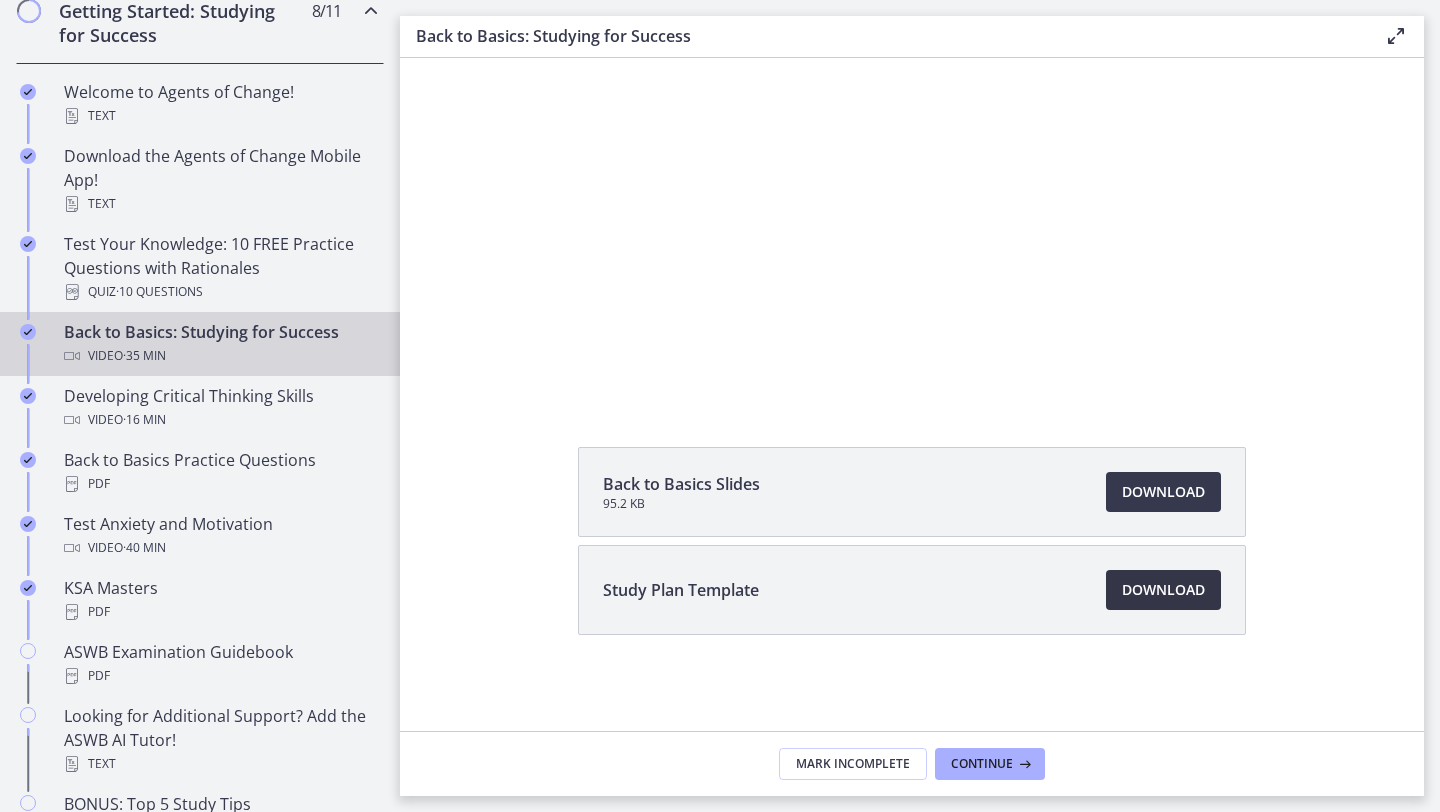 click on "Download
Opens in a new window" at bounding box center (1163, 590) 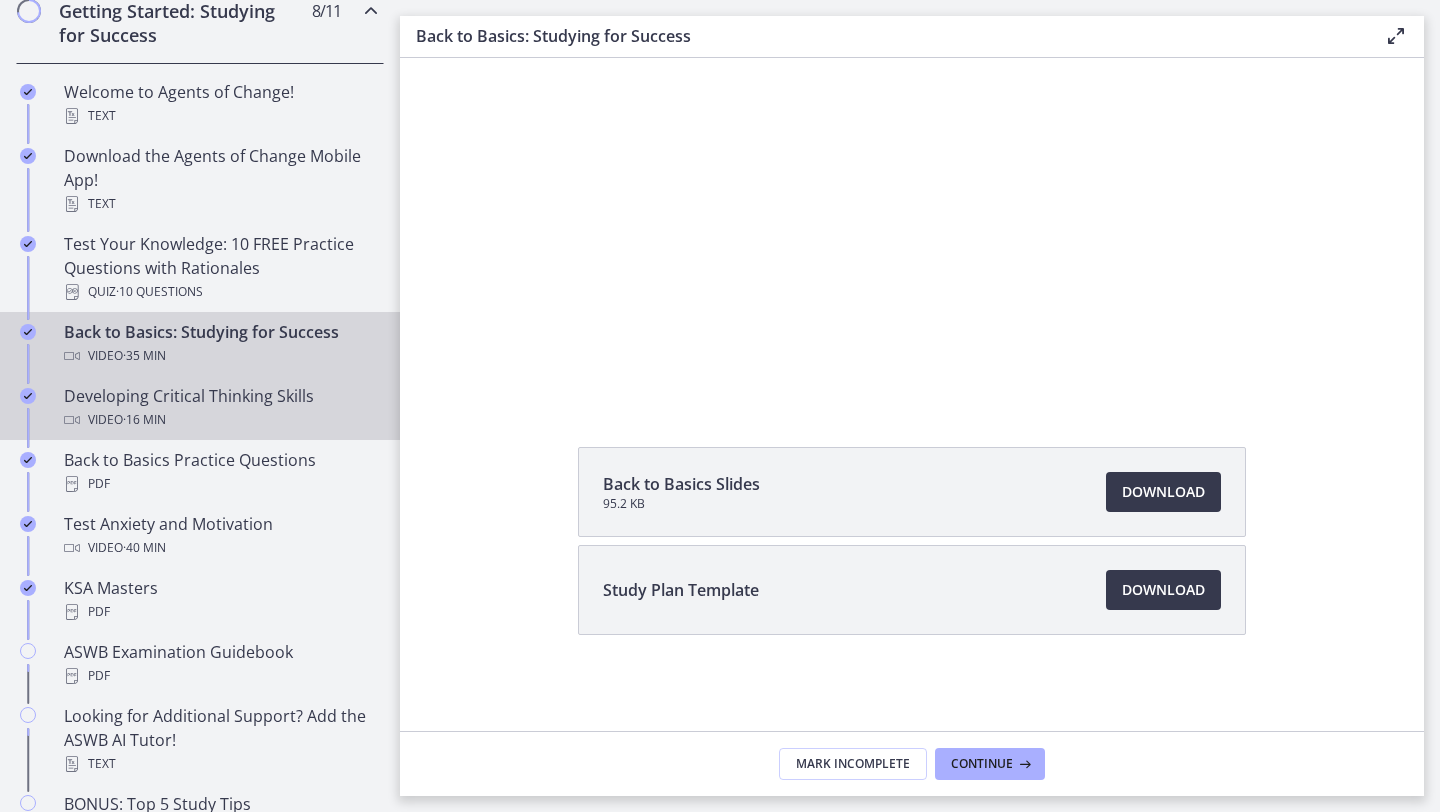 click on "Developing Critical Thinking Skills
Video
·  16 min" at bounding box center (220, 408) 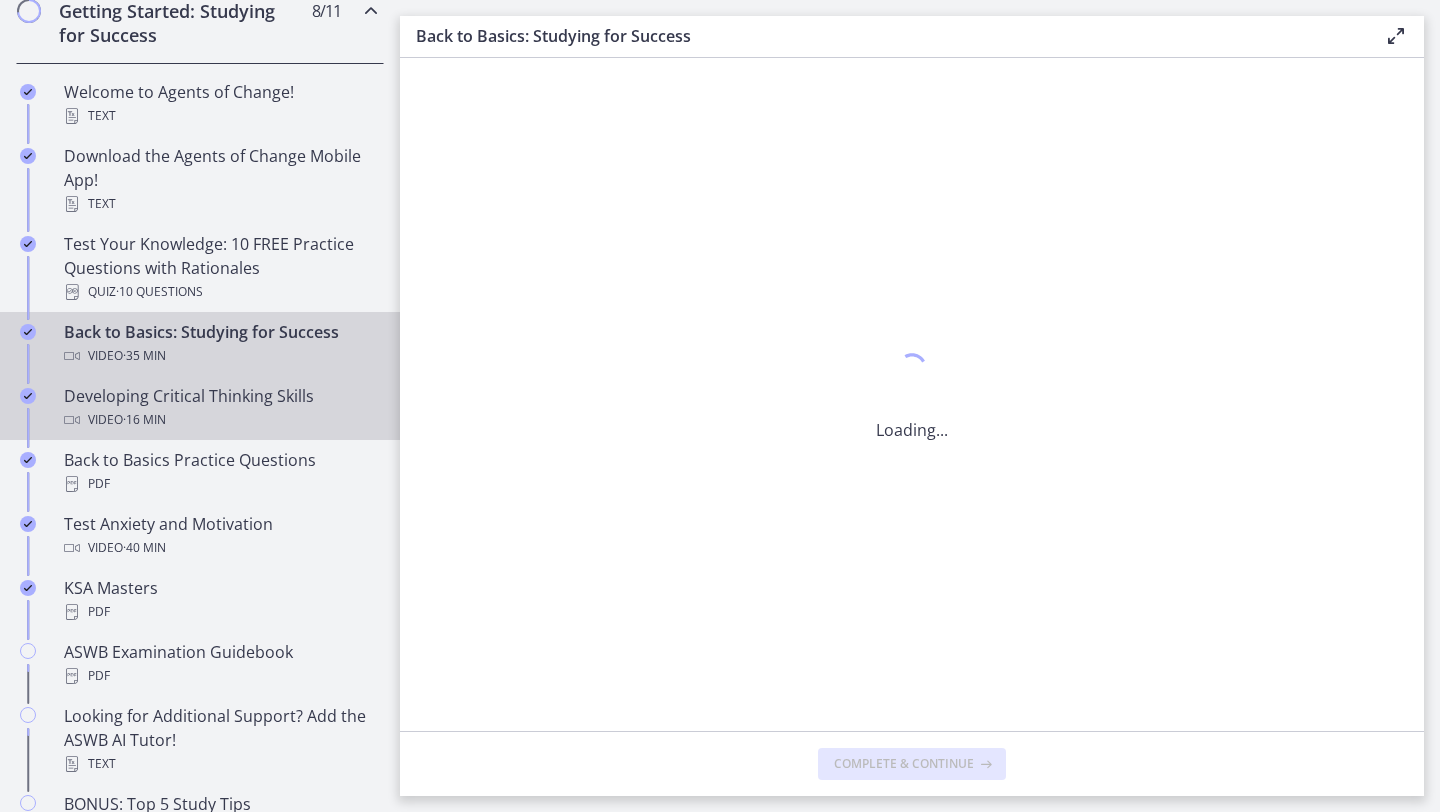 scroll, scrollTop: 0, scrollLeft: 0, axis: both 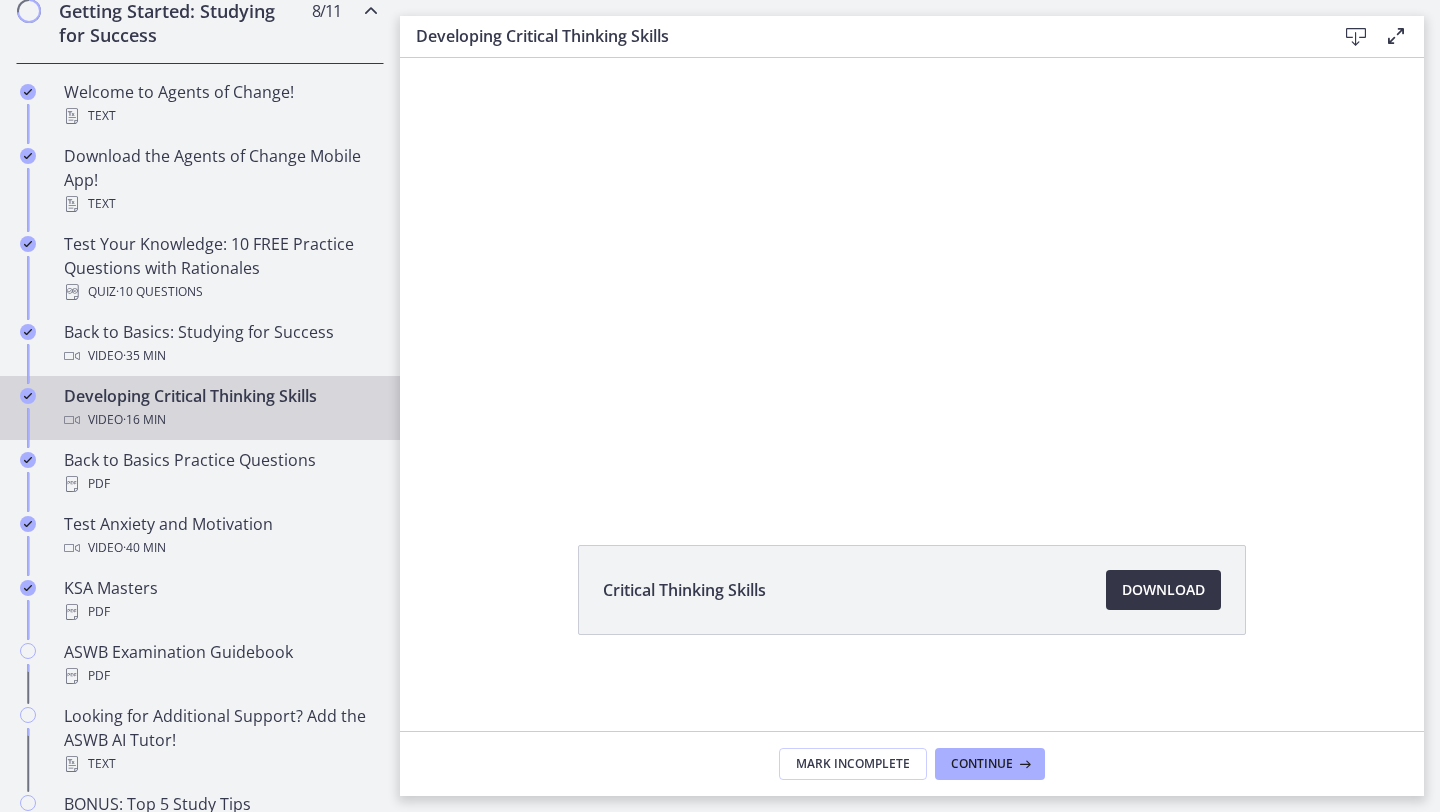 click on "Download
Opens in a new window" at bounding box center [1163, 590] 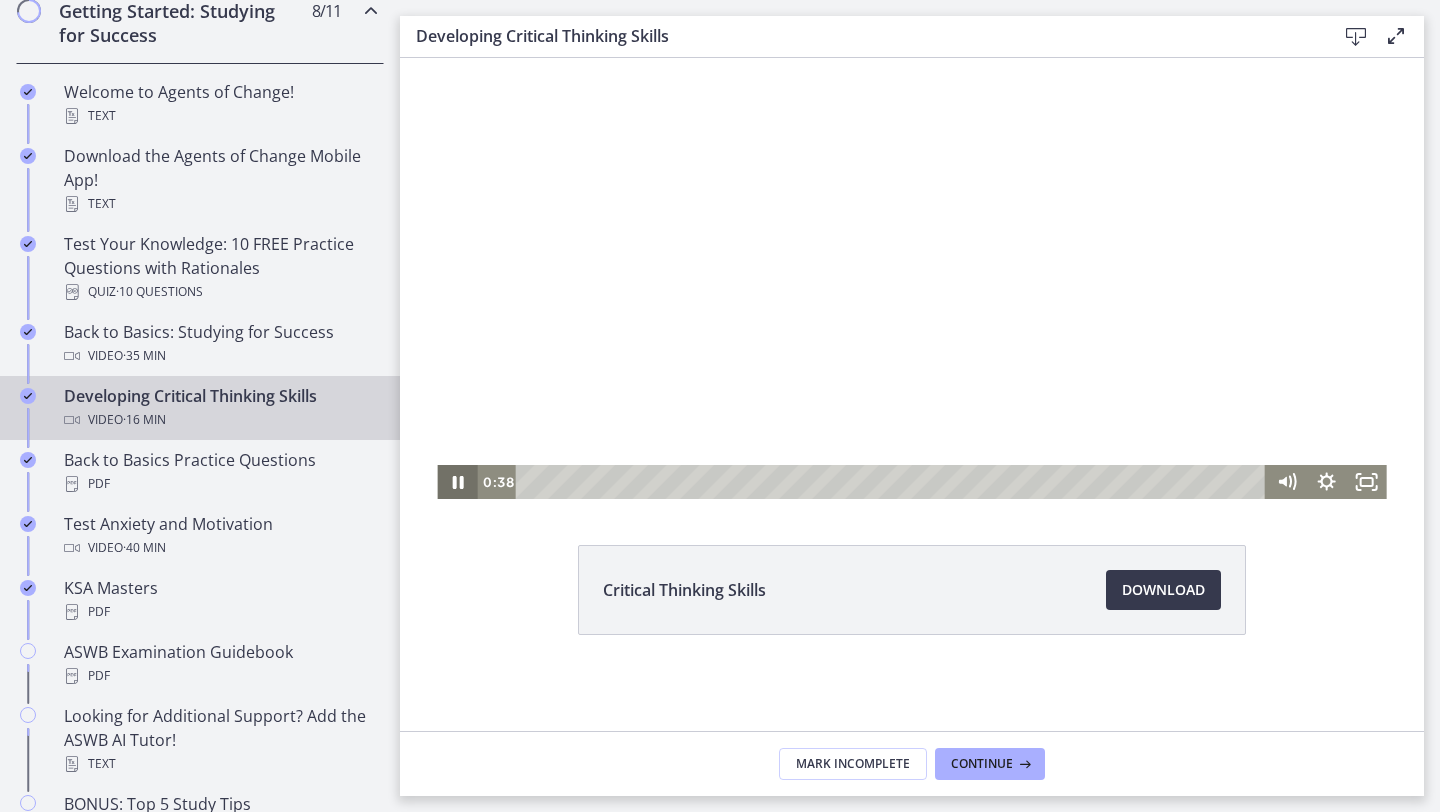 click 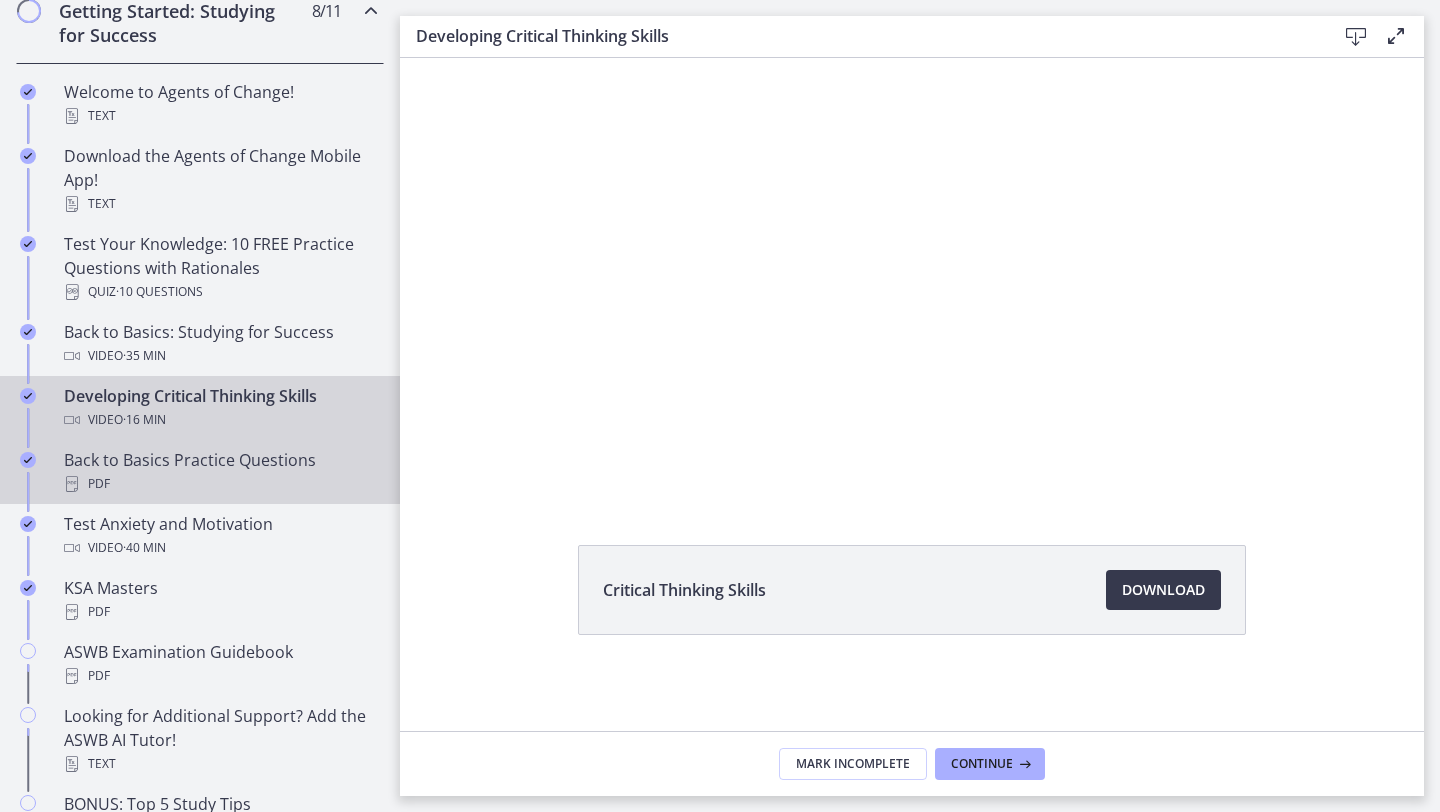 click on "Back to Basics Practice Questions
PDF" at bounding box center (220, 472) 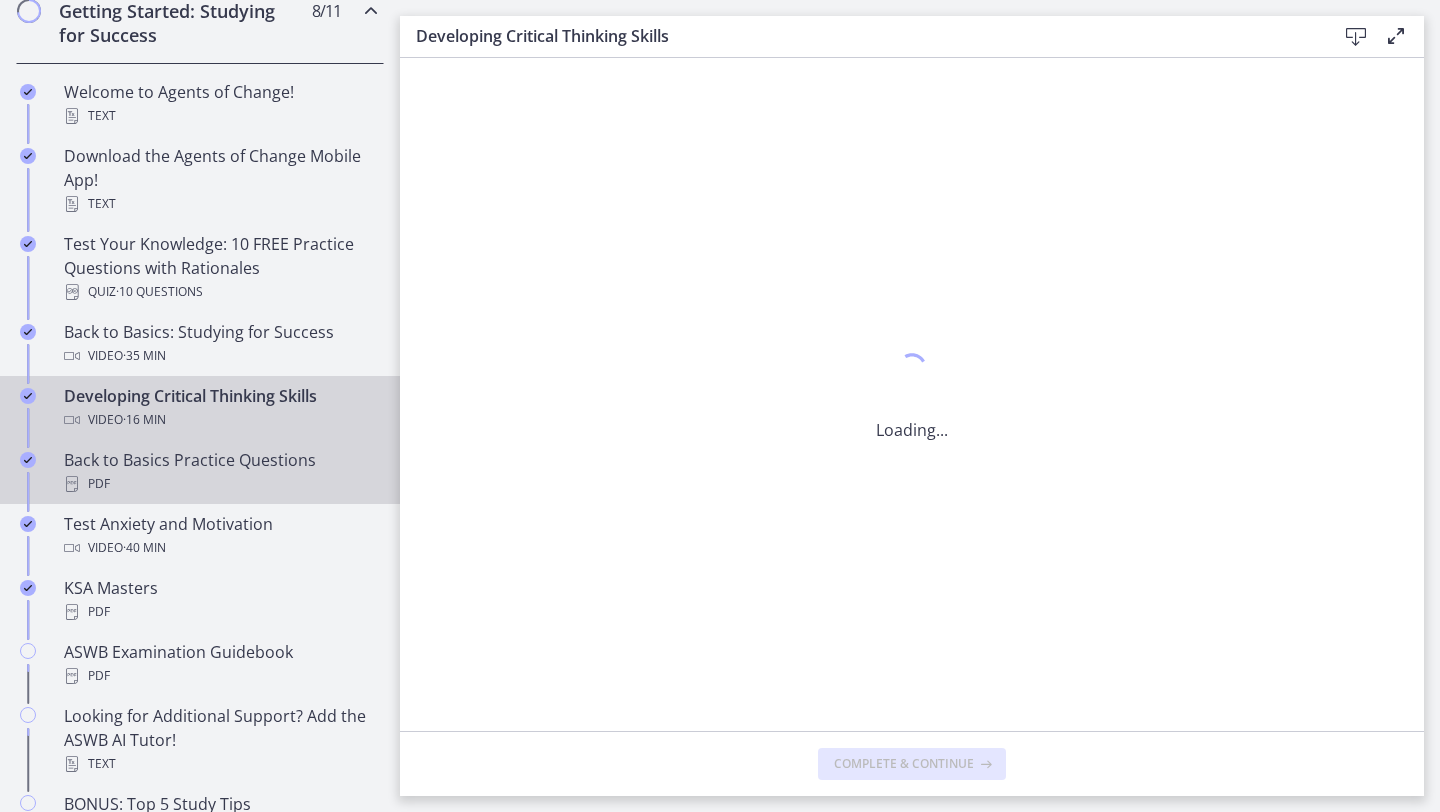 scroll, scrollTop: 0, scrollLeft: 0, axis: both 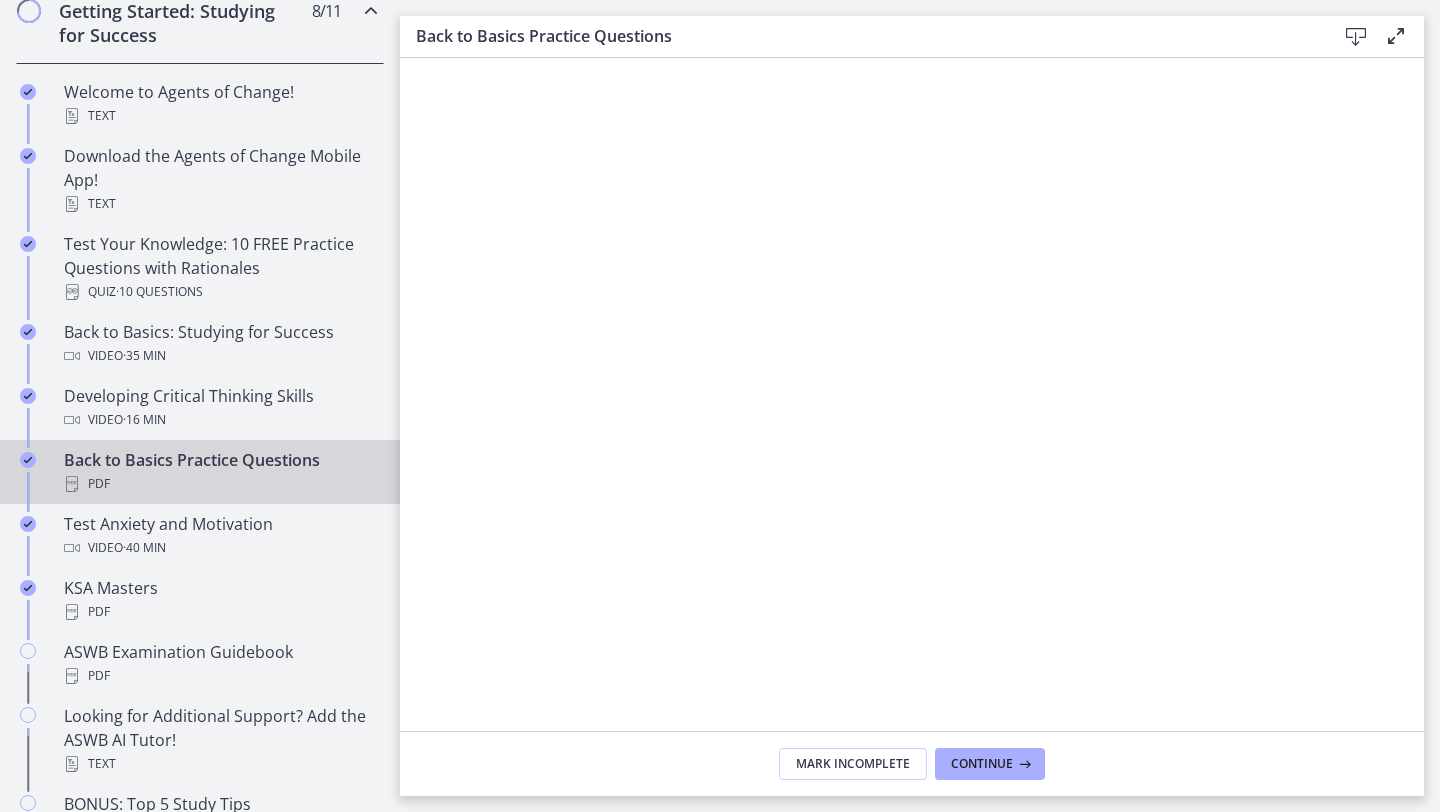 click at bounding box center (1356, 37) 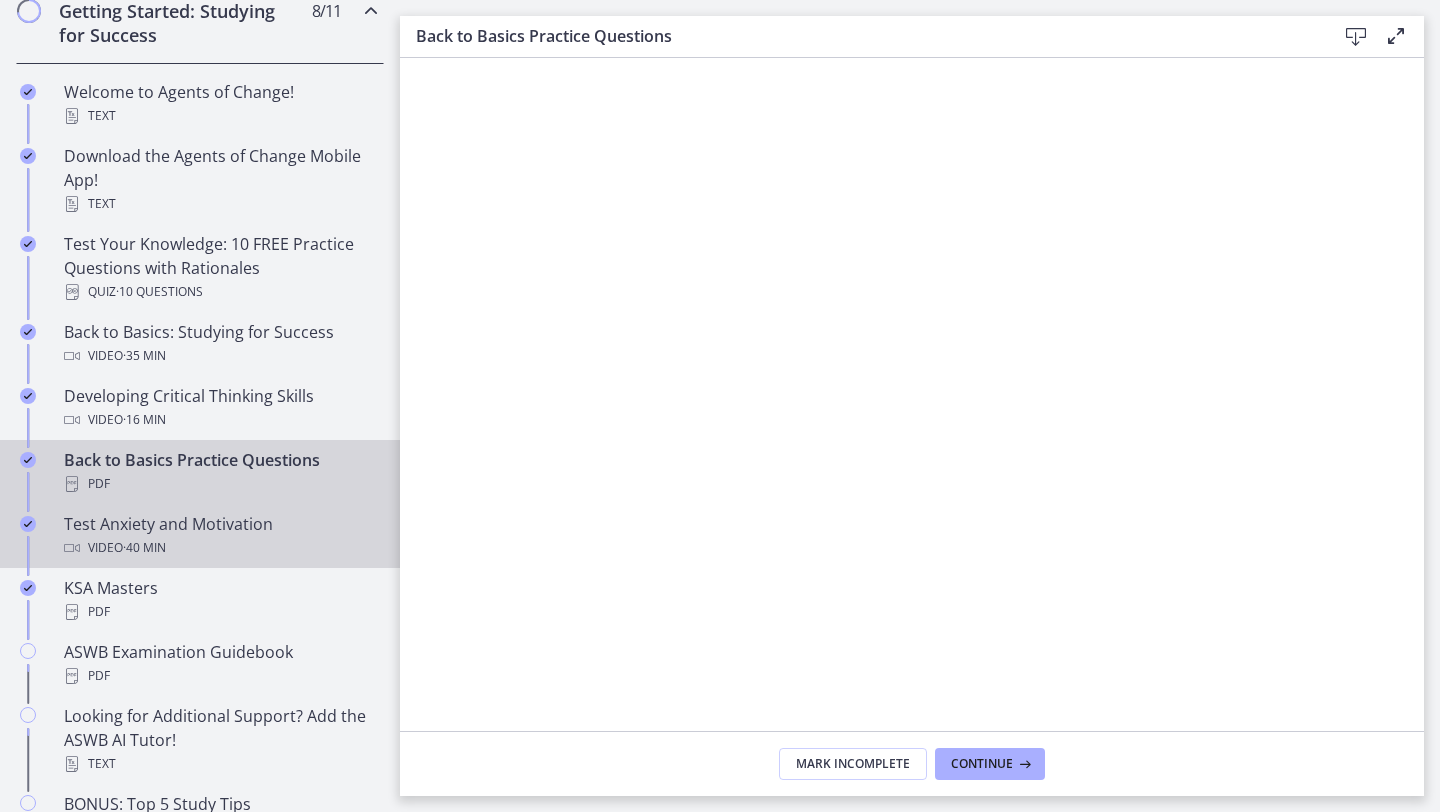 click on "·  40 min" at bounding box center [144, 548] 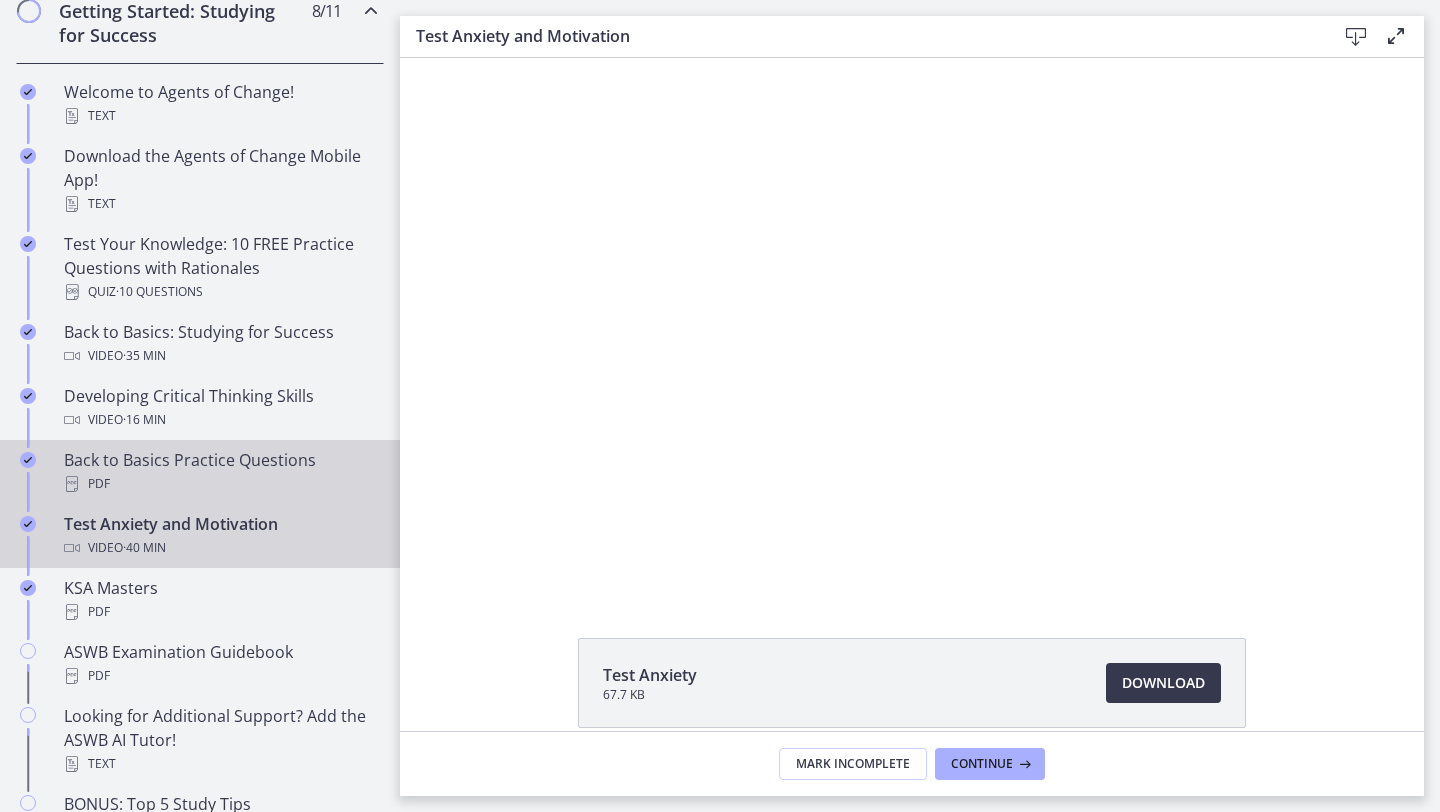 scroll, scrollTop: 0, scrollLeft: 0, axis: both 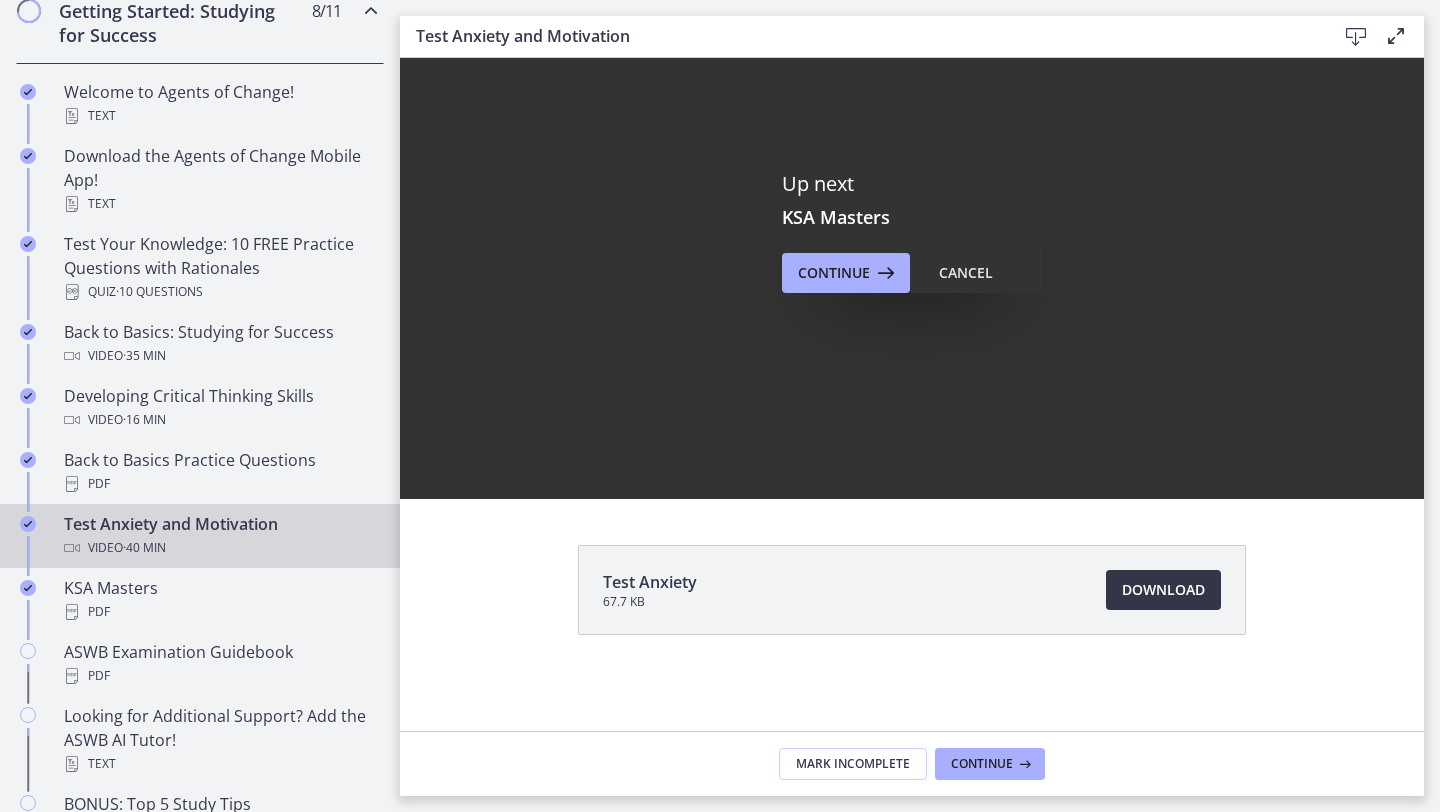 click on "Download
Opens in a new window" at bounding box center (1163, 590) 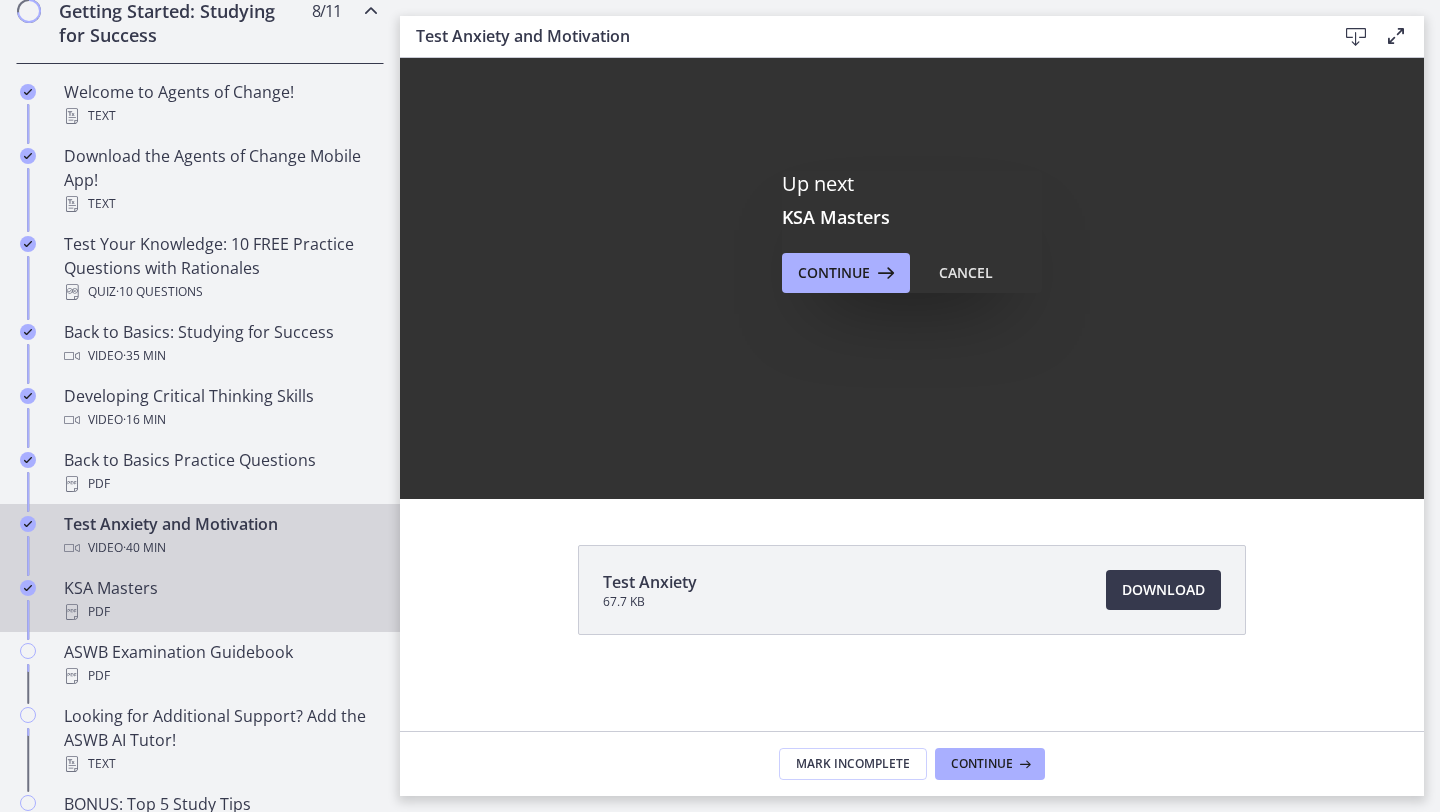 click on "KSA Masters
PDF" at bounding box center [220, 600] 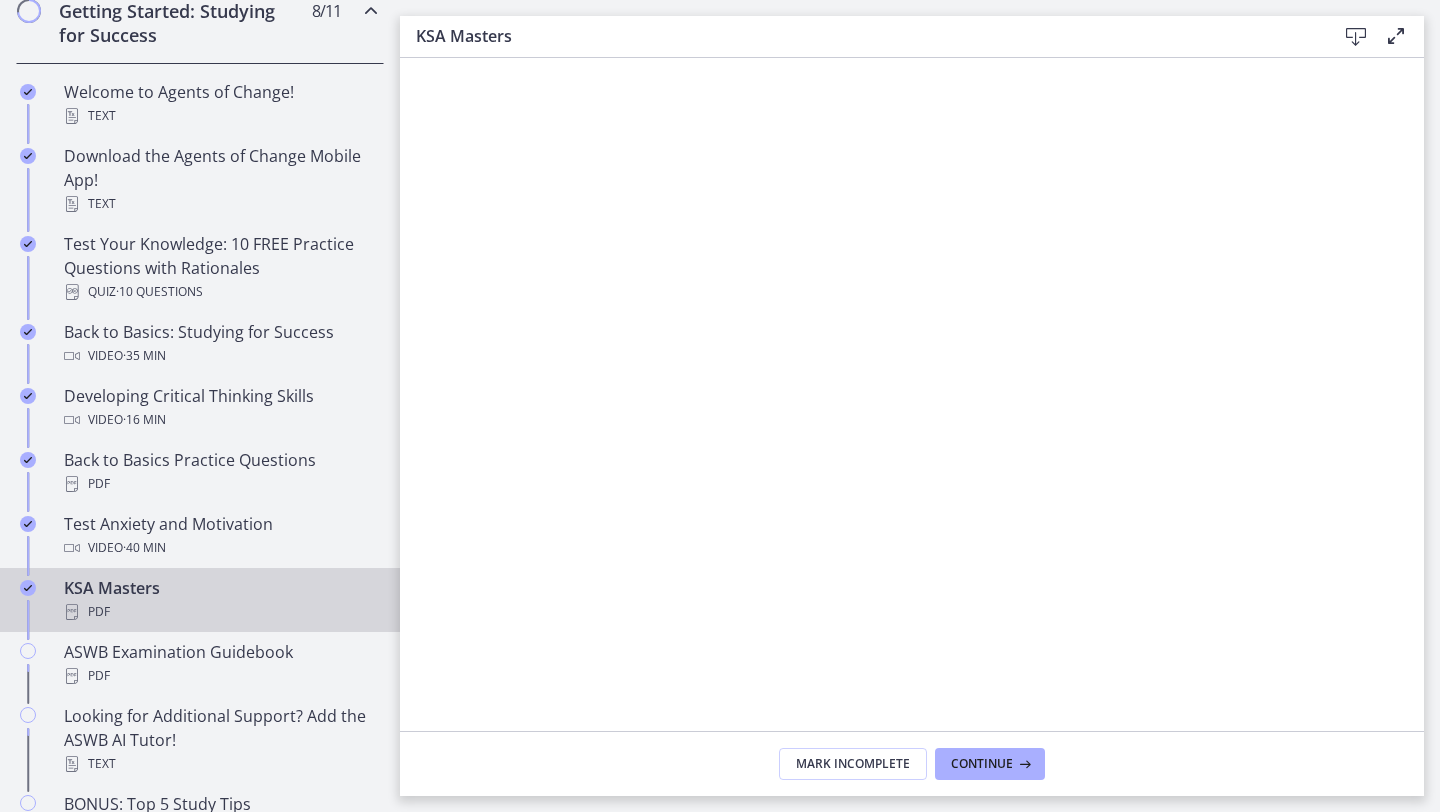 click at bounding box center [1356, 37] 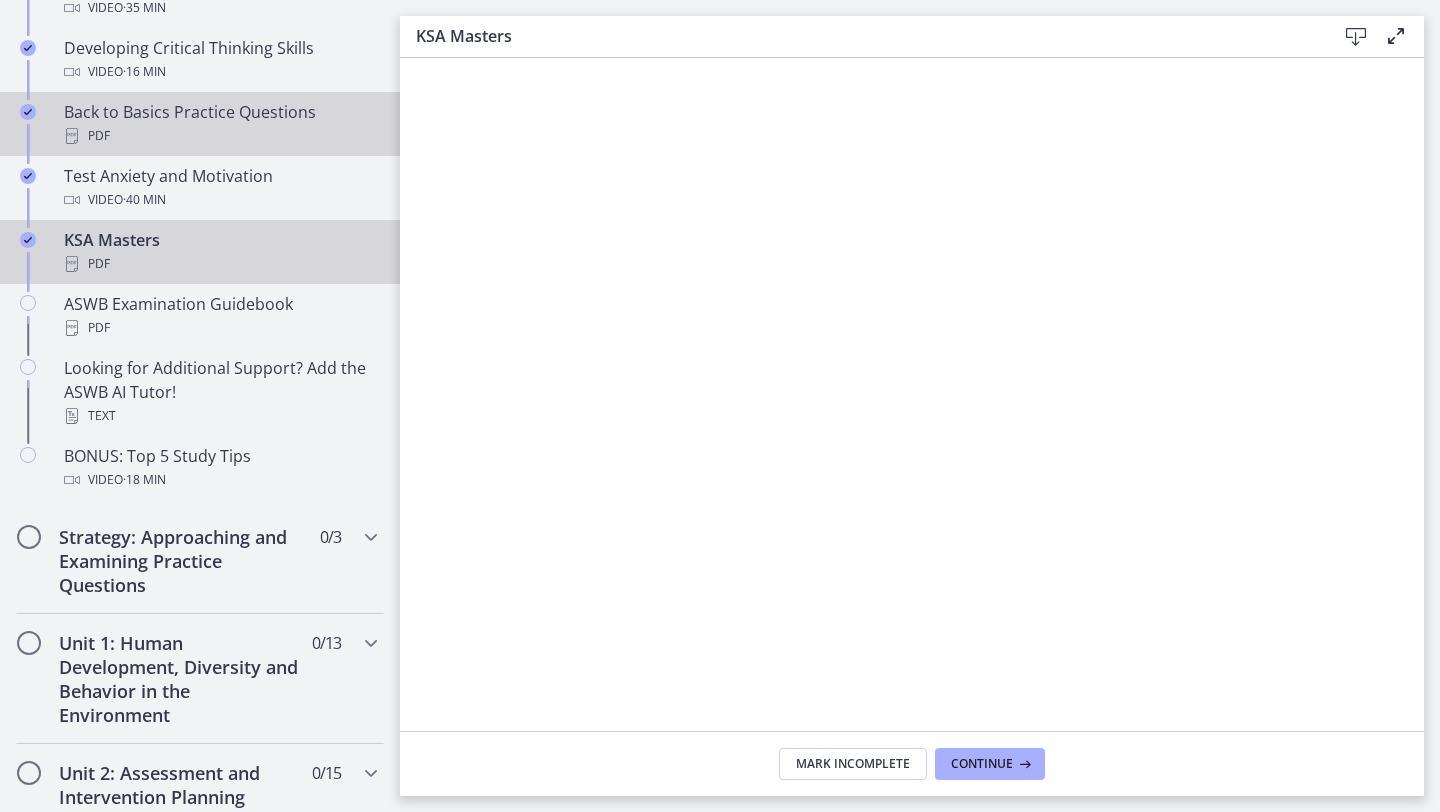 scroll, scrollTop: 774, scrollLeft: 0, axis: vertical 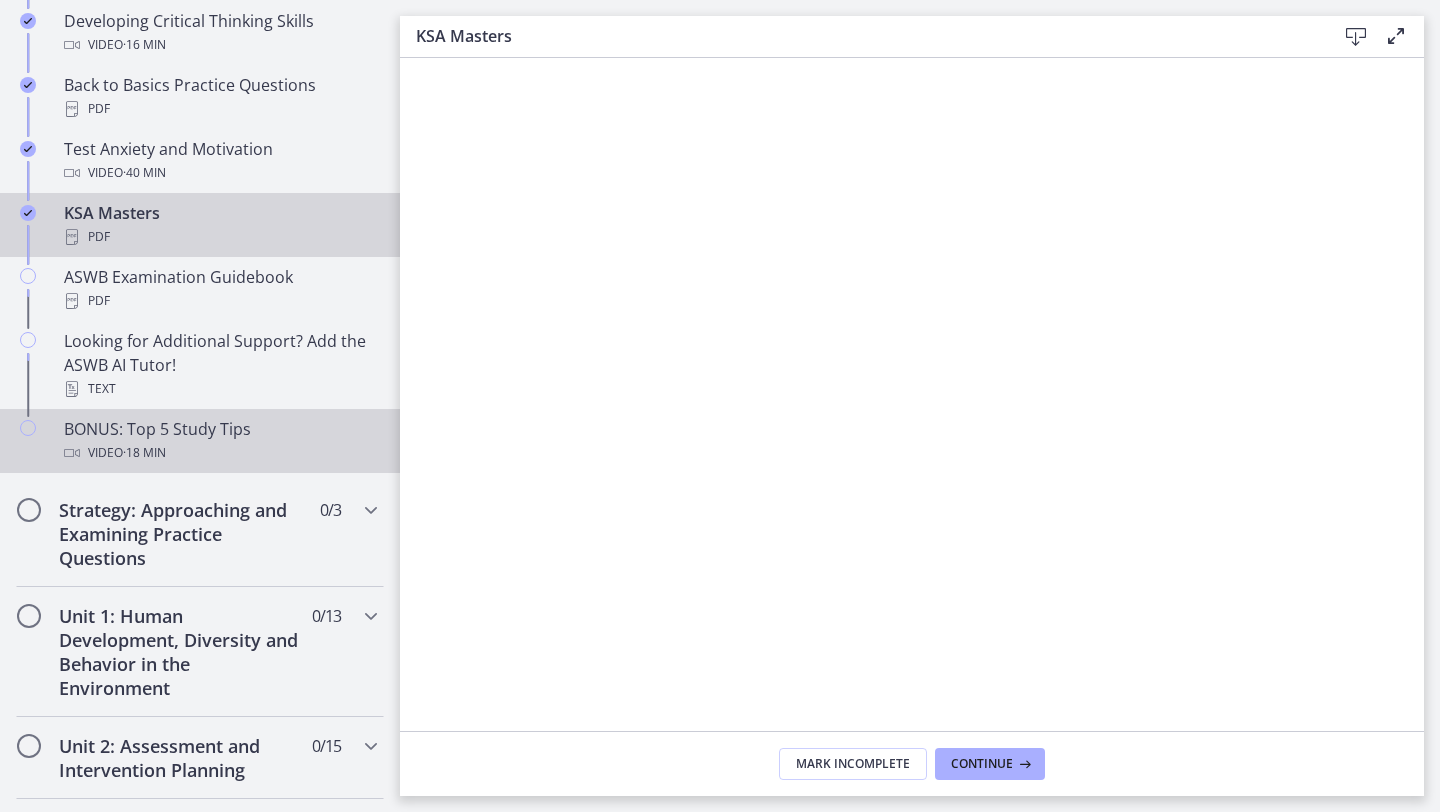 click on "BONUS: Top 5 Study Tips
Video
·  18 min" at bounding box center [220, 441] 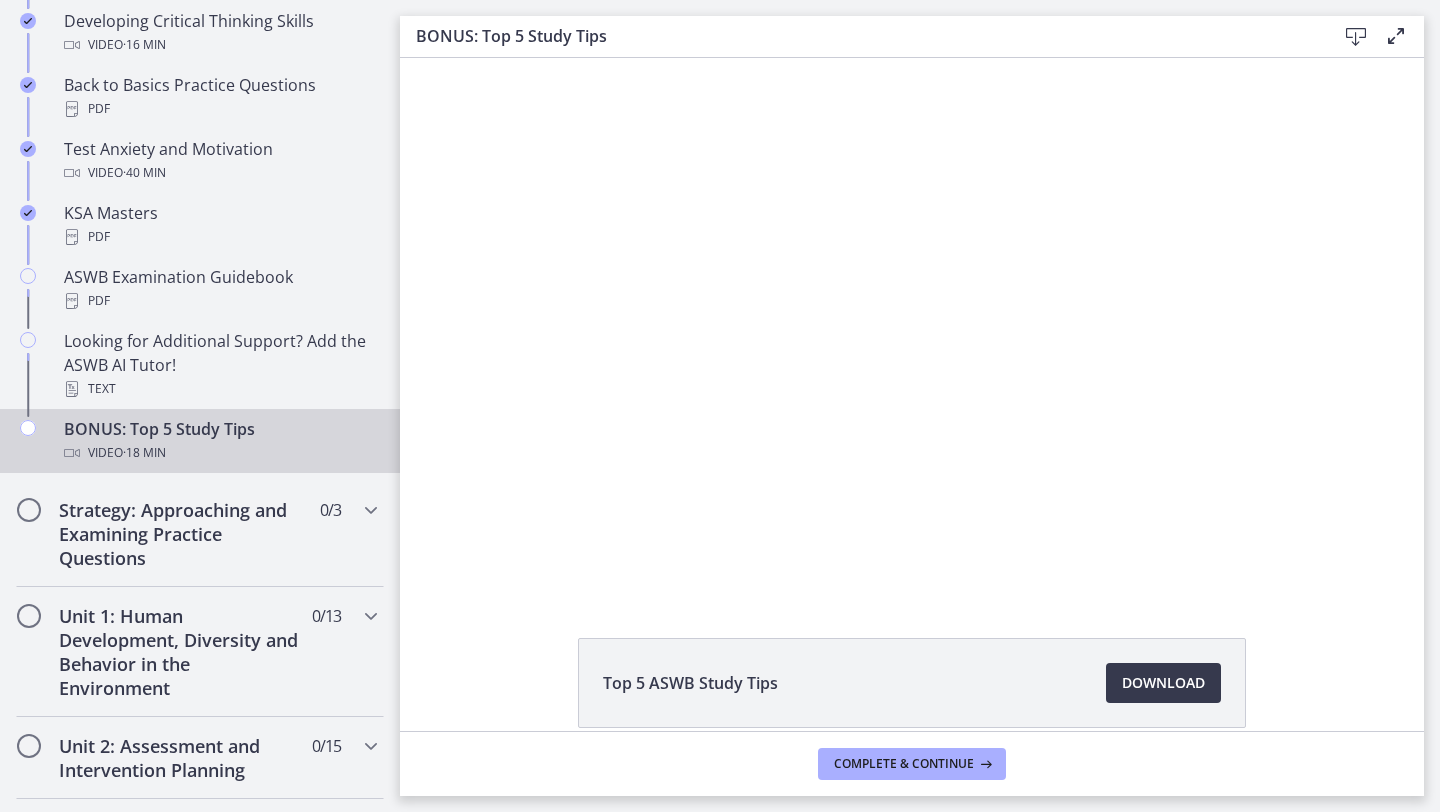 scroll, scrollTop: 0, scrollLeft: 0, axis: both 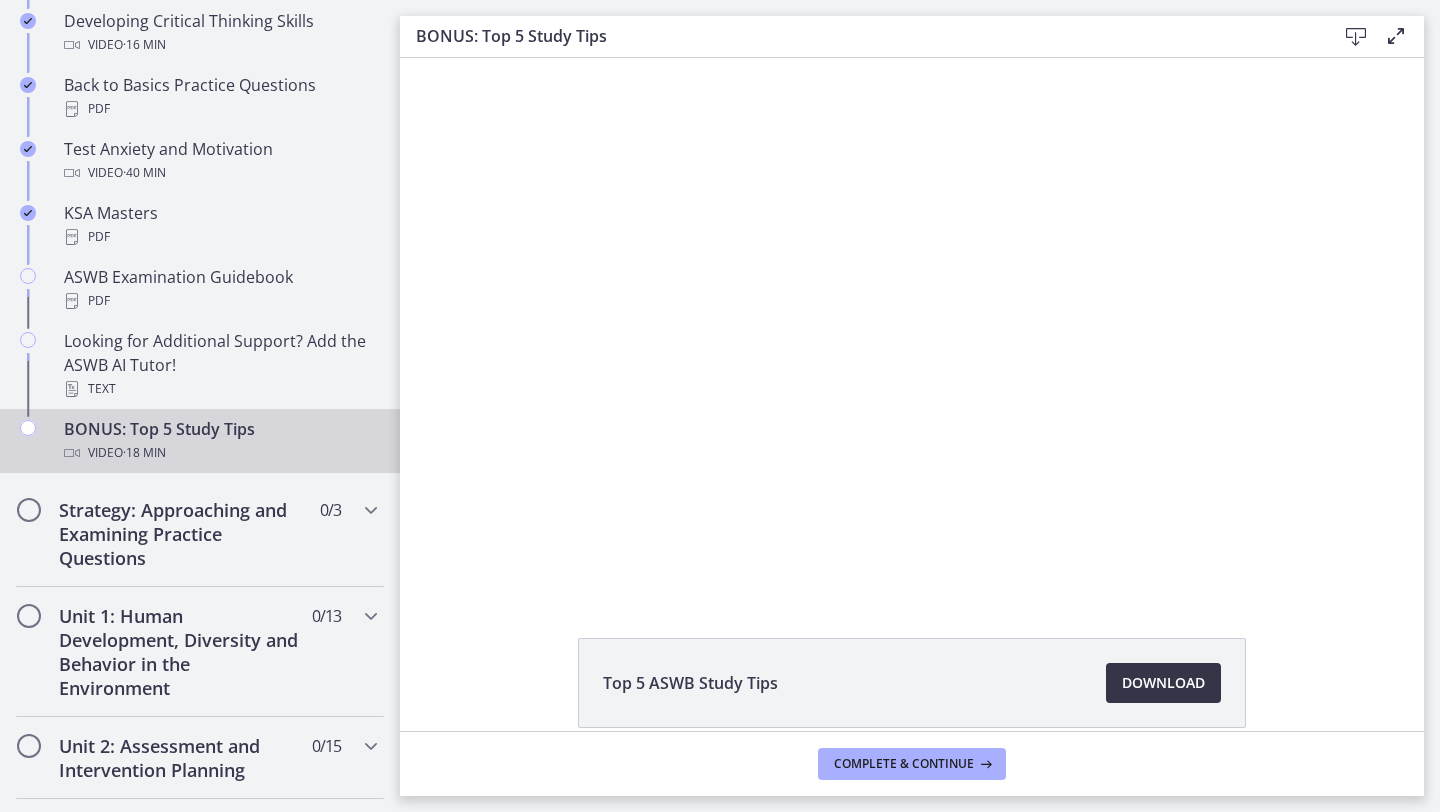 click on "Download
Opens in a new window" at bounding box center (1163, 683) 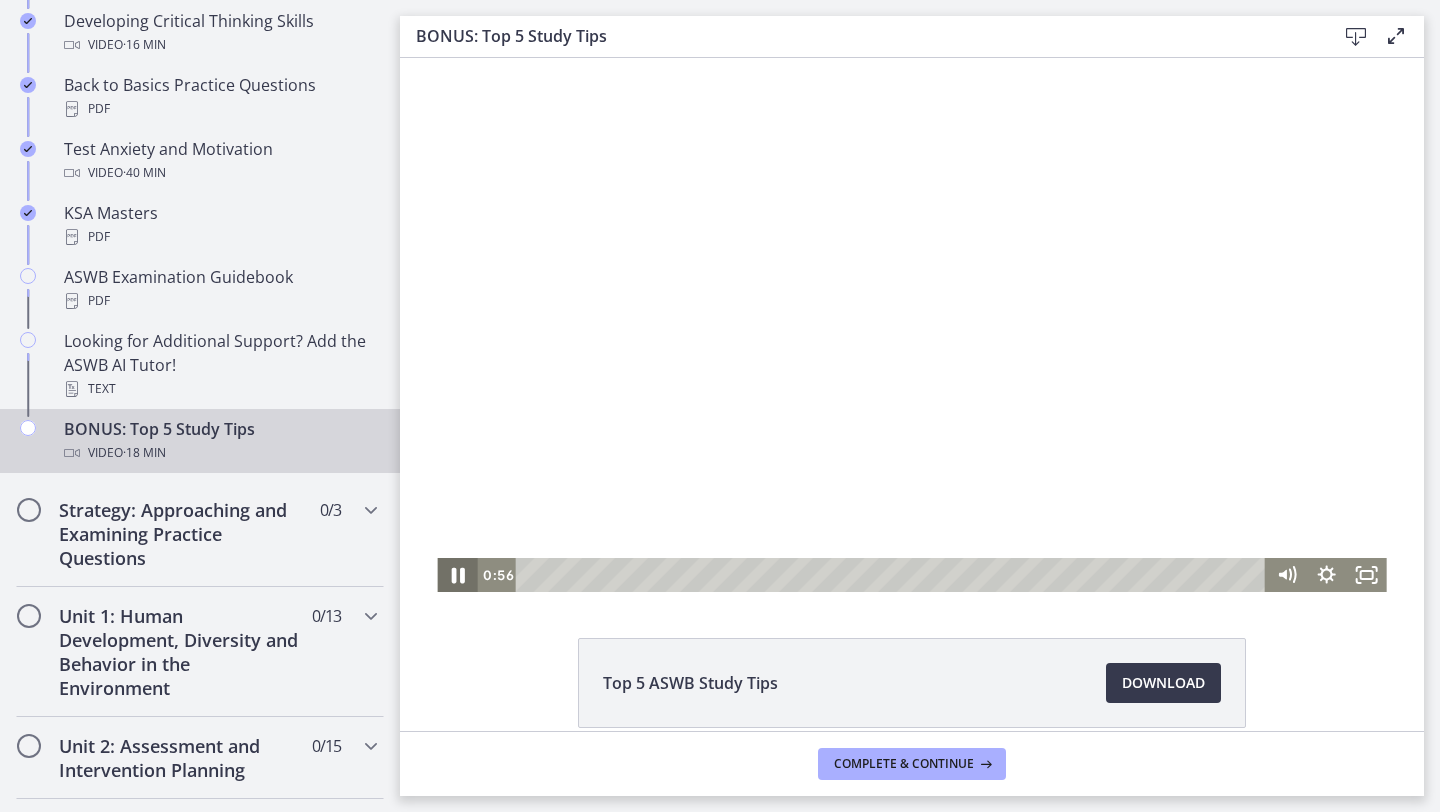 click 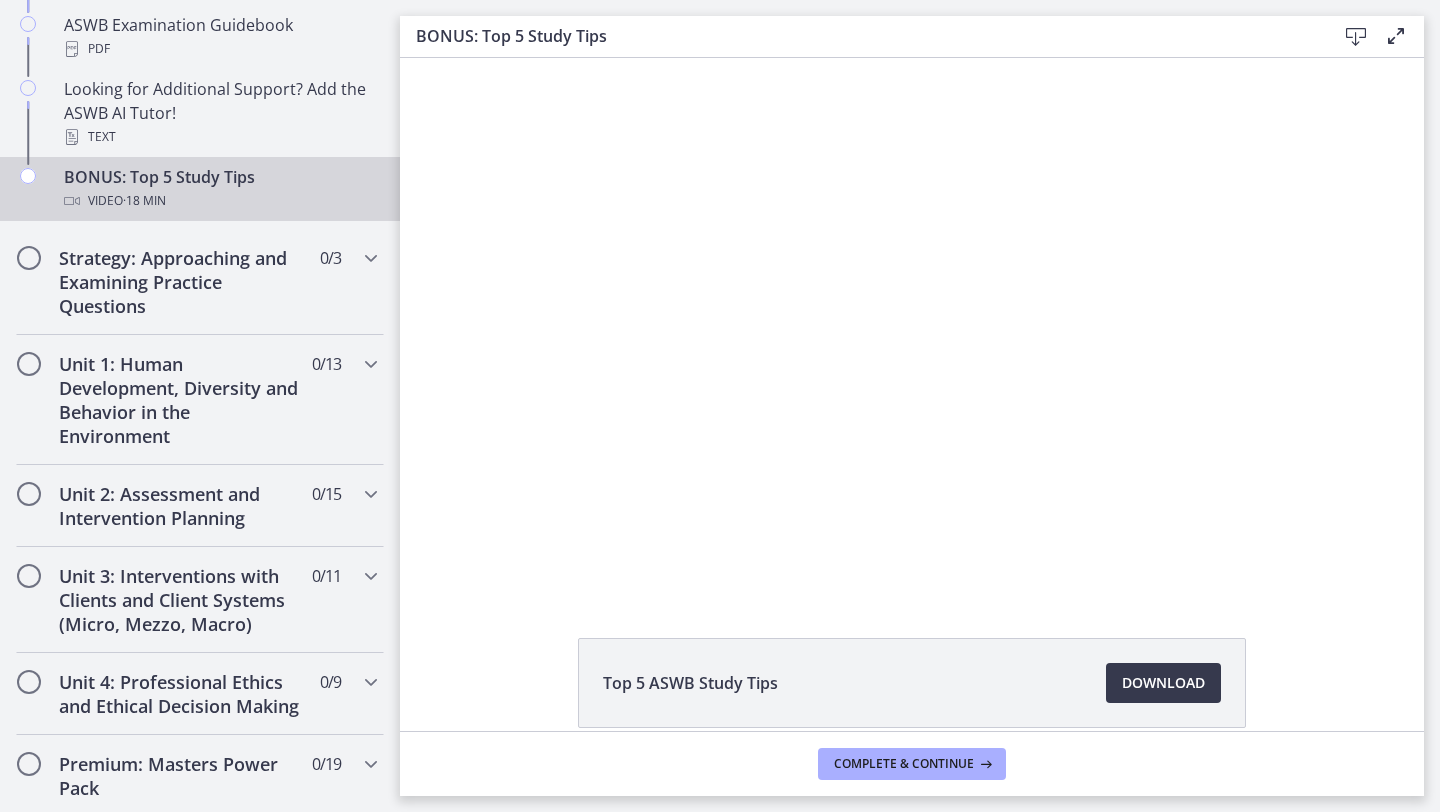 scroll, scrollTop: 1068, scrollLeft: 0, axis: vertical 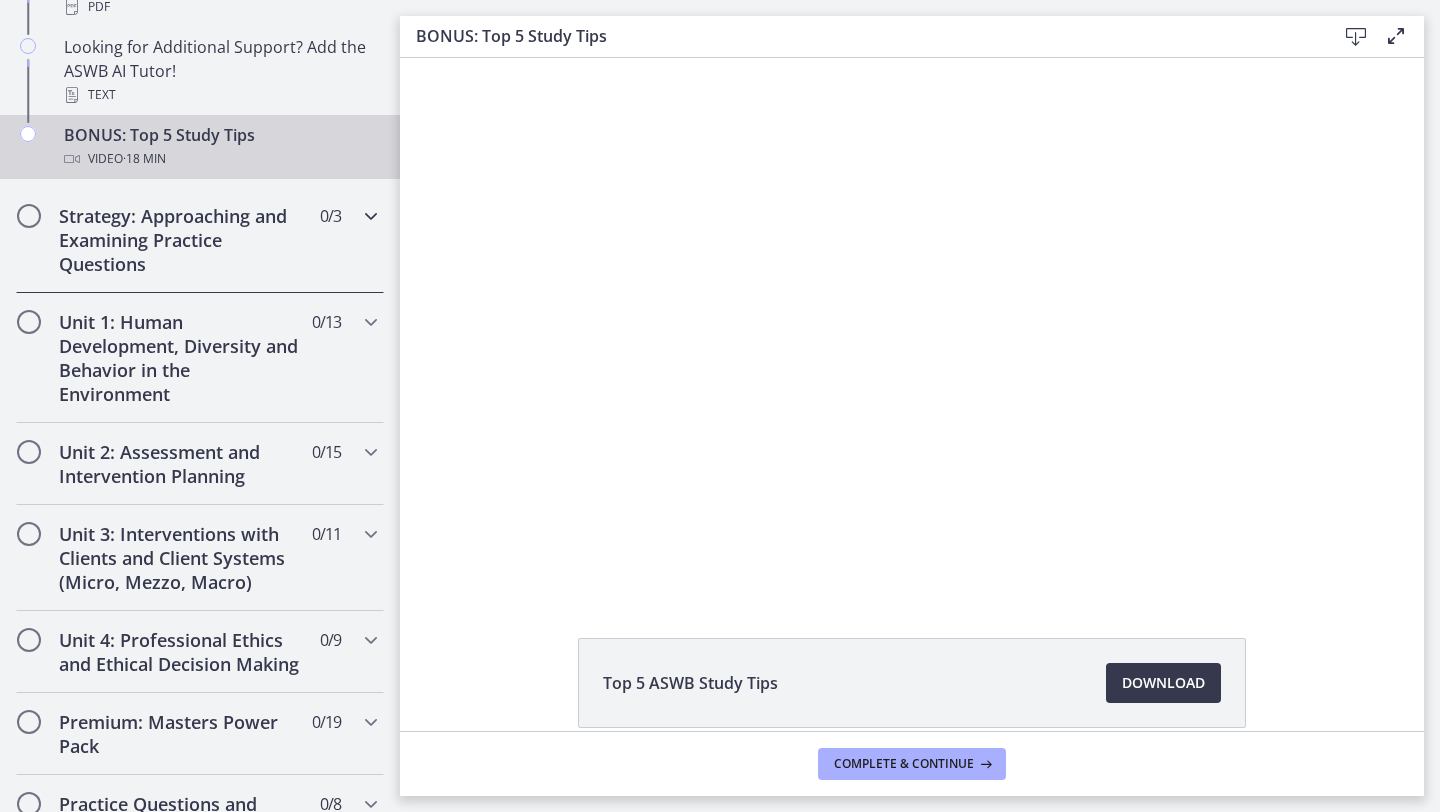 click at bounding box center (371, 216) 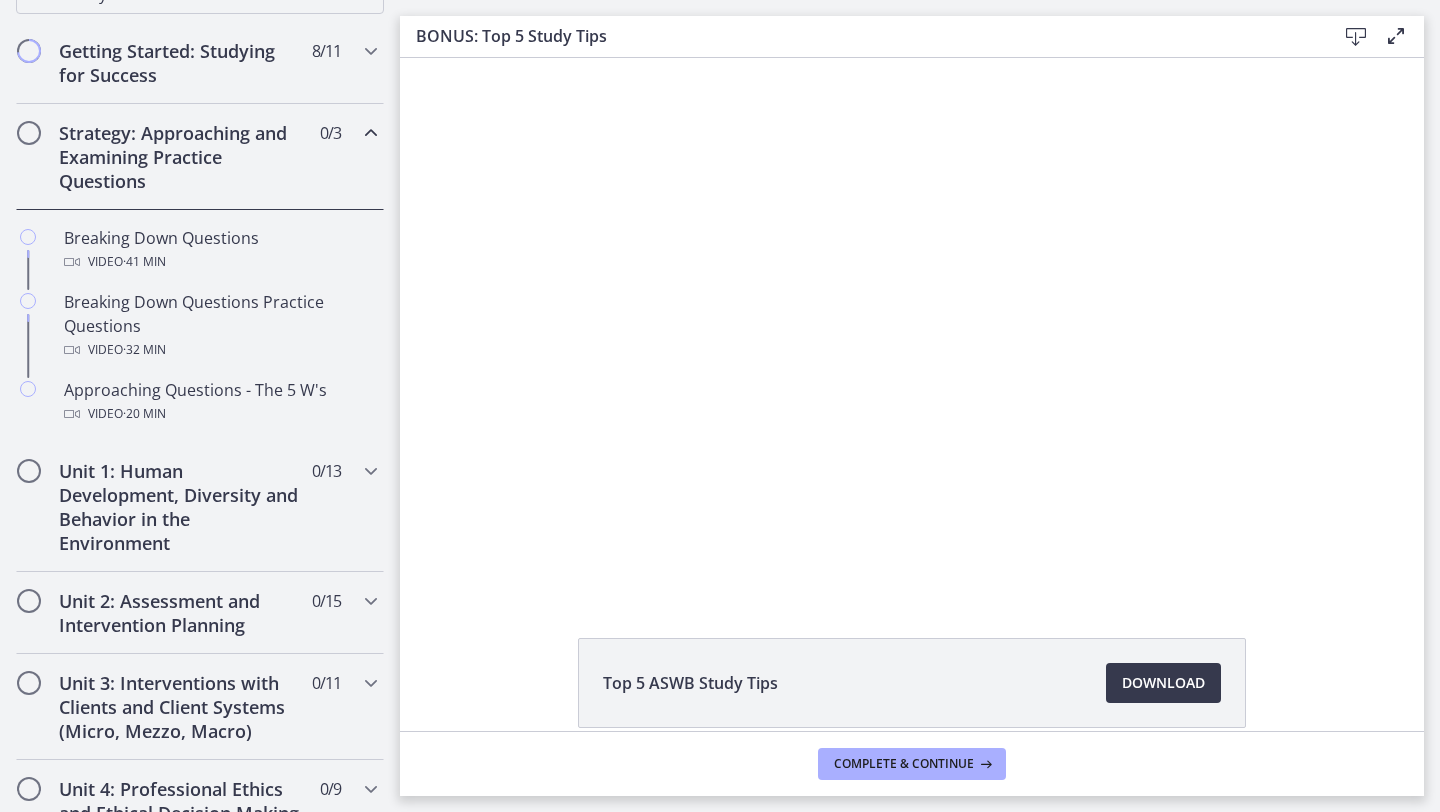 scroll, scrollTop: 352, scrollLeft: 0, axis: vertical 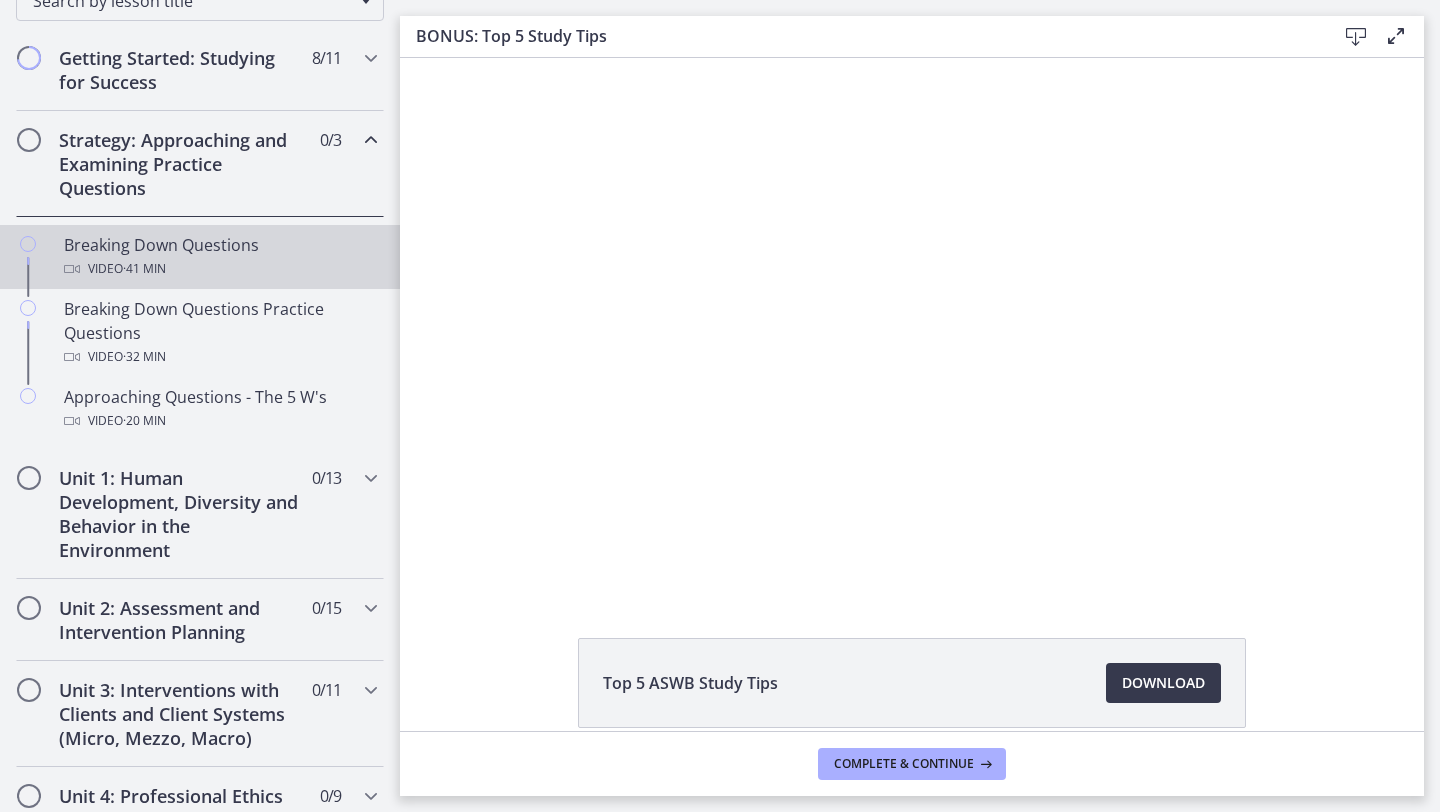 click on "·  41 min" at bounding box center (144, 269) 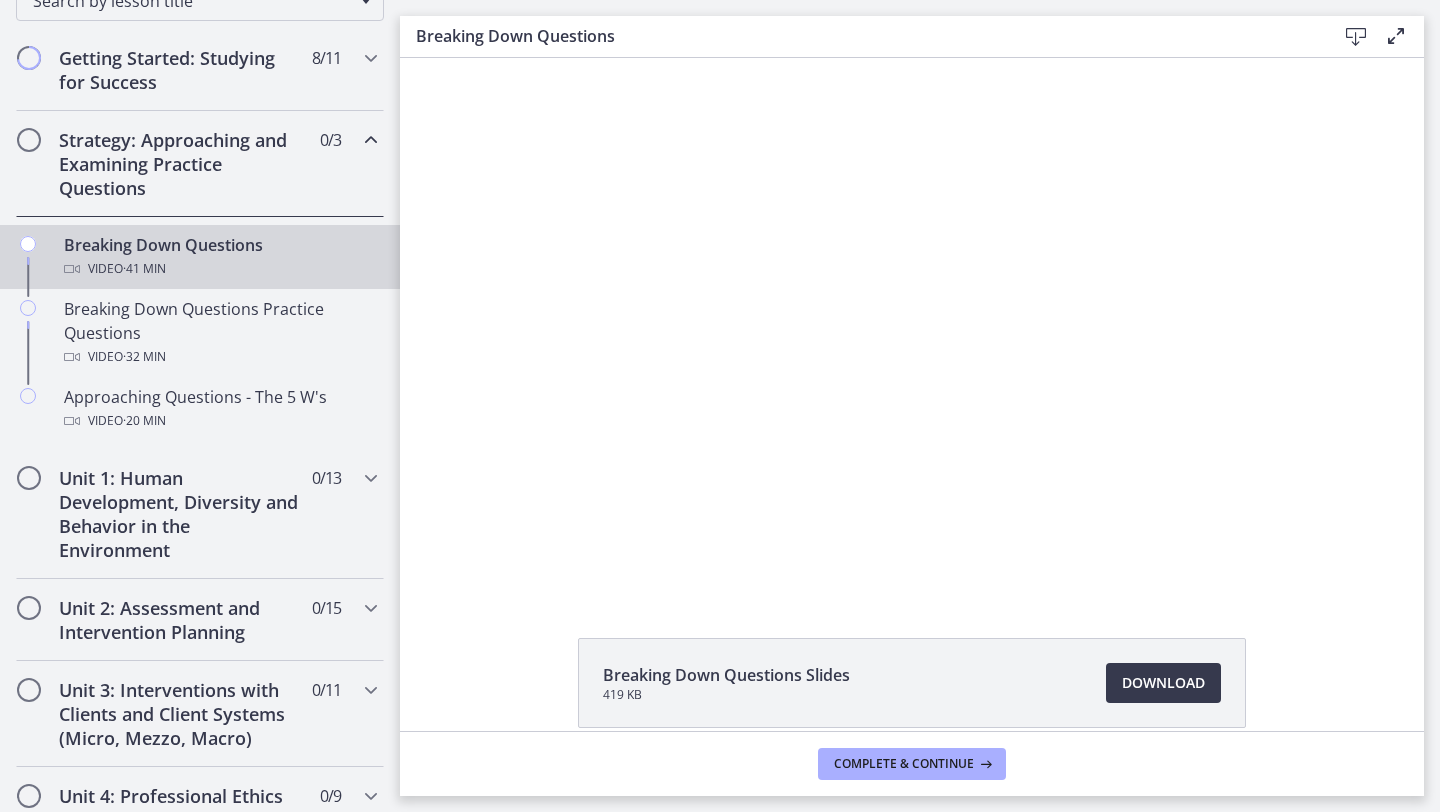scroll, scrollTop: 0, scrollLeft: 0, axis: both 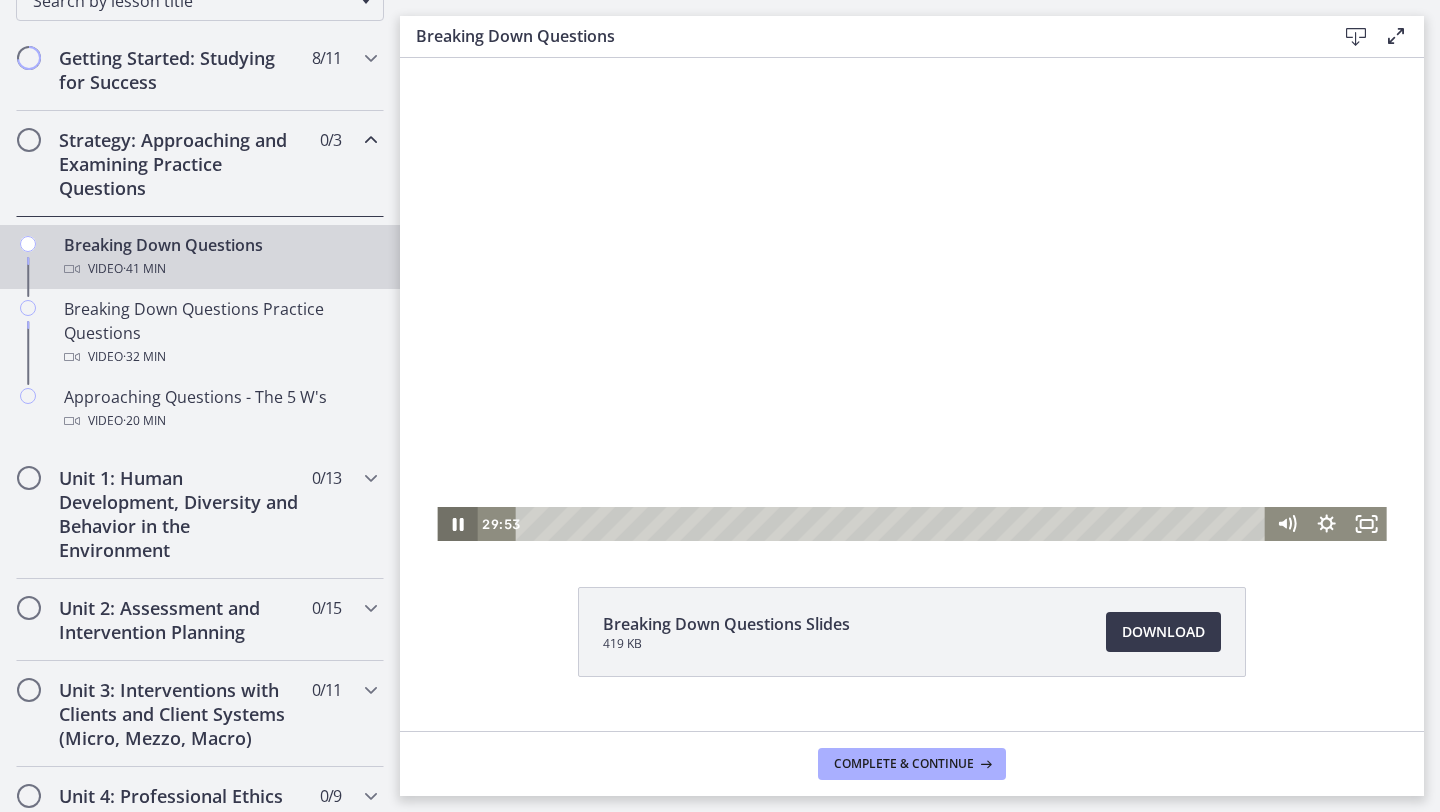 click 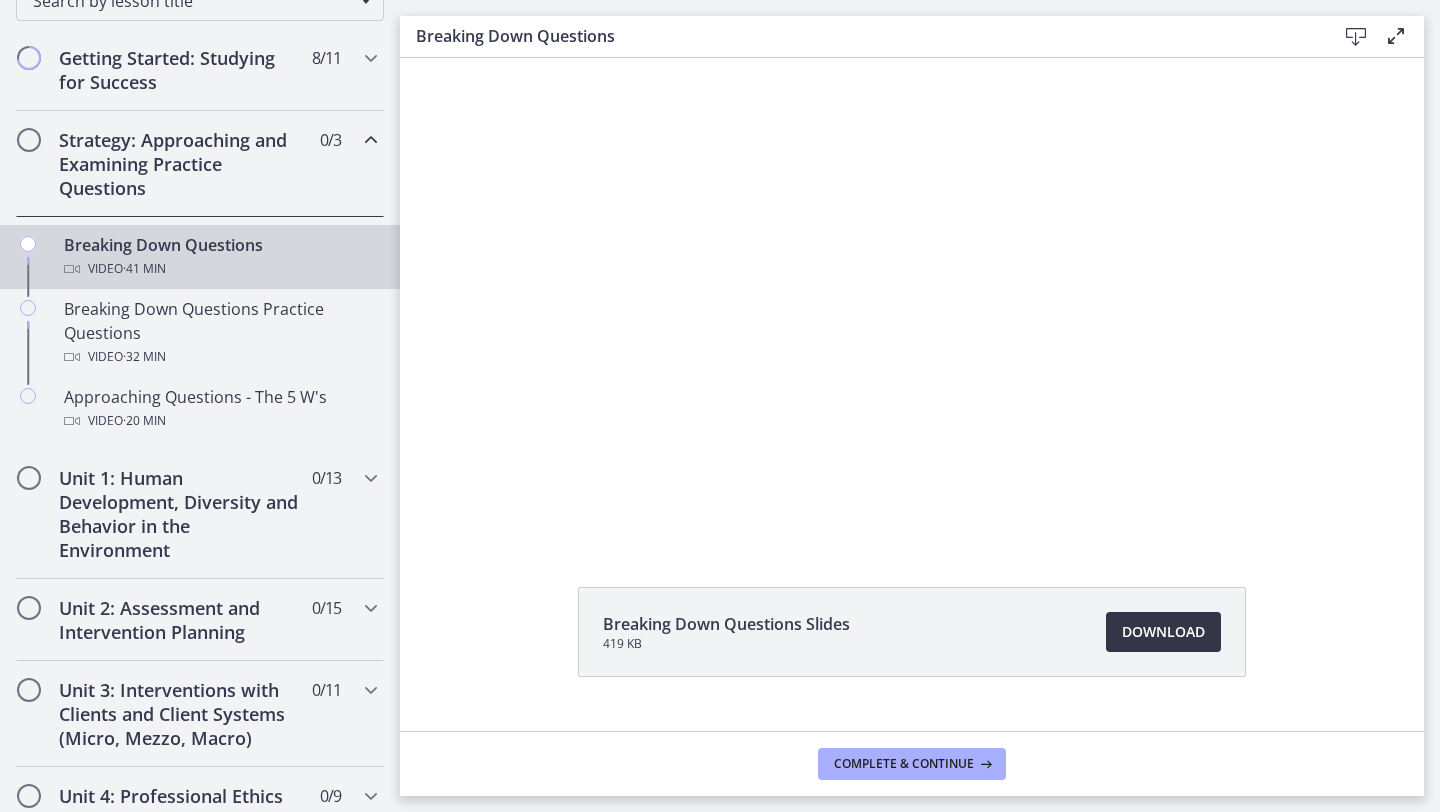 click on "Download
Opens in a new window" at bounding box center [1163, 632] 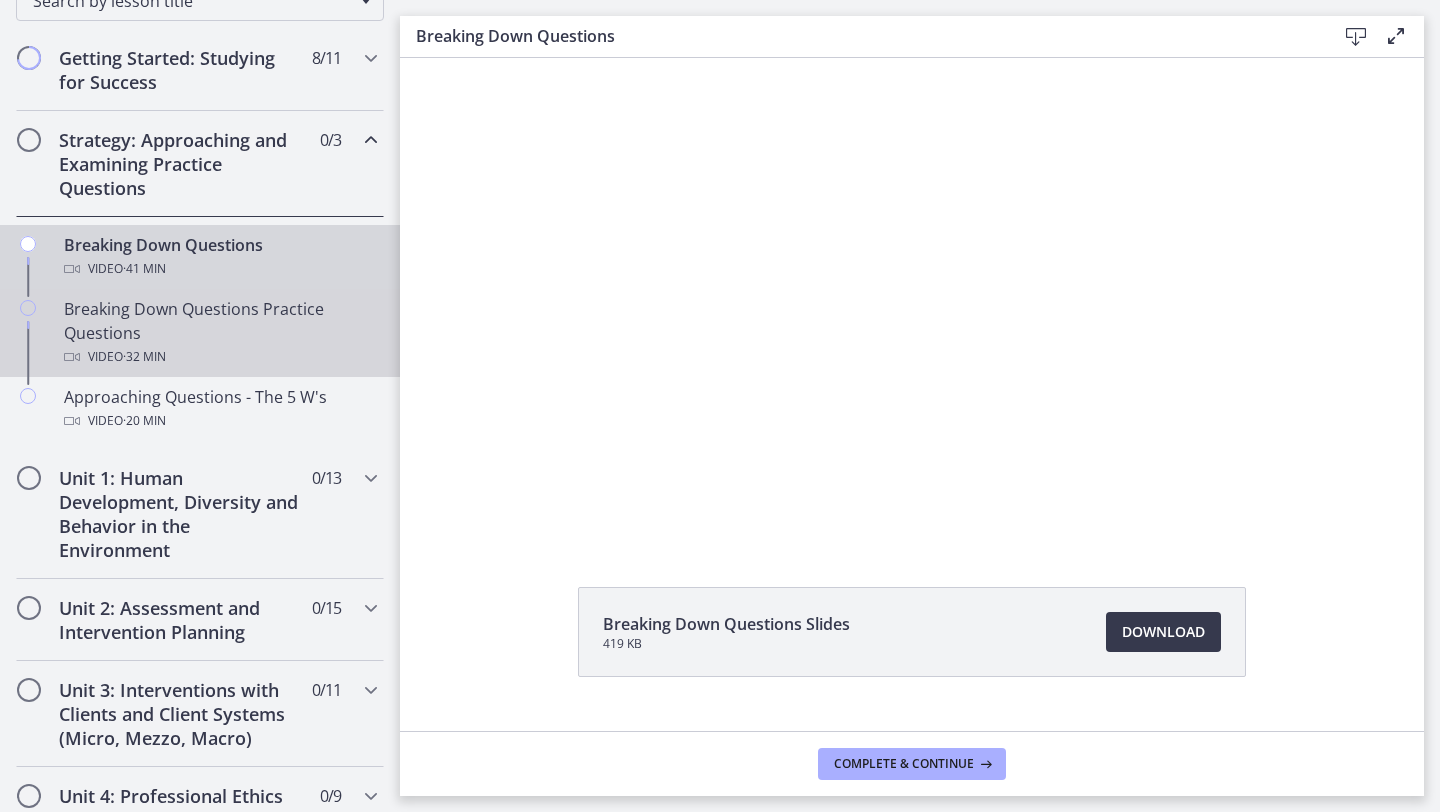 click on "Breaking Down Questions Practice Questions
Video
·  32 min" at bounding box center (220, 333) 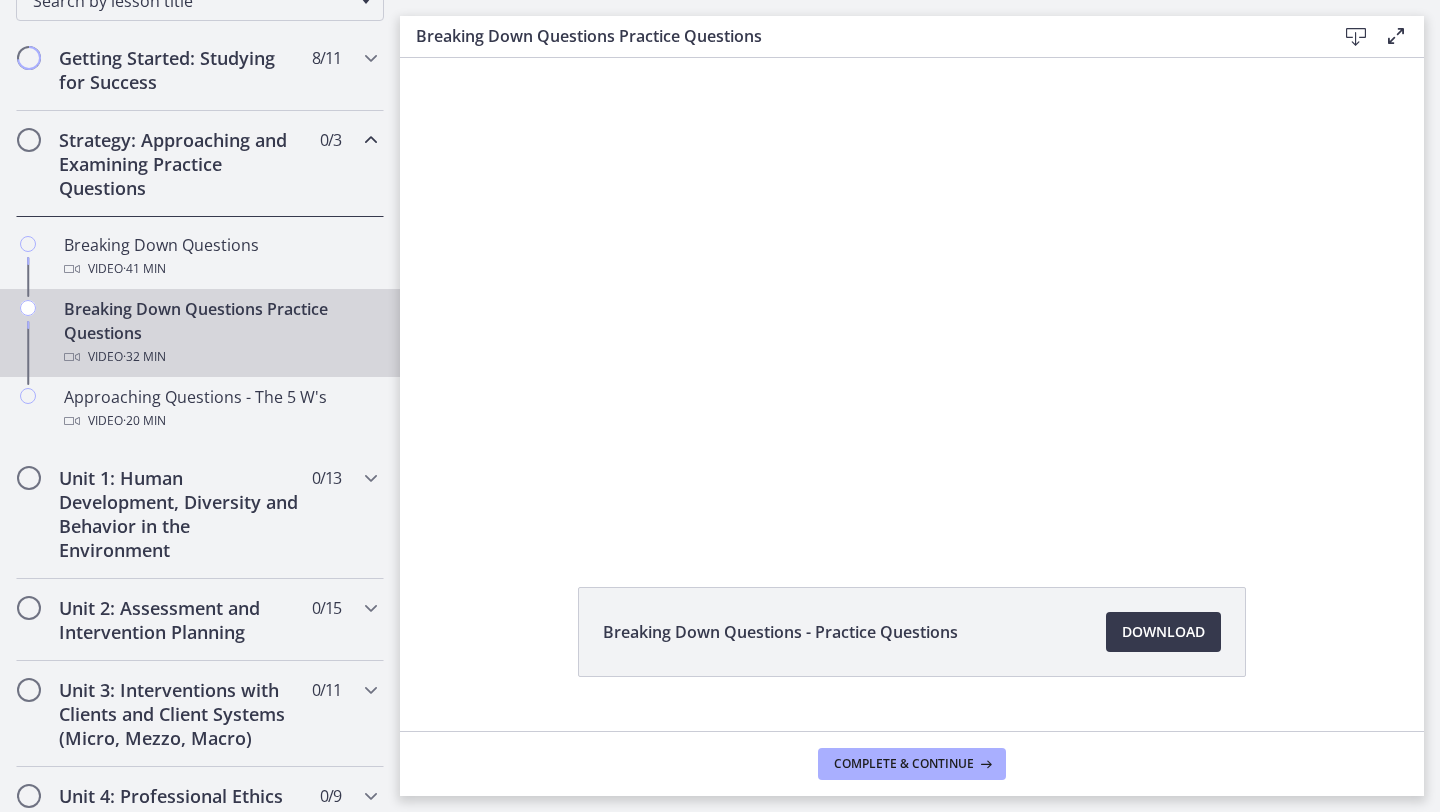 scroll, scrollTop: 0, scrollLeft: 0, axis: both 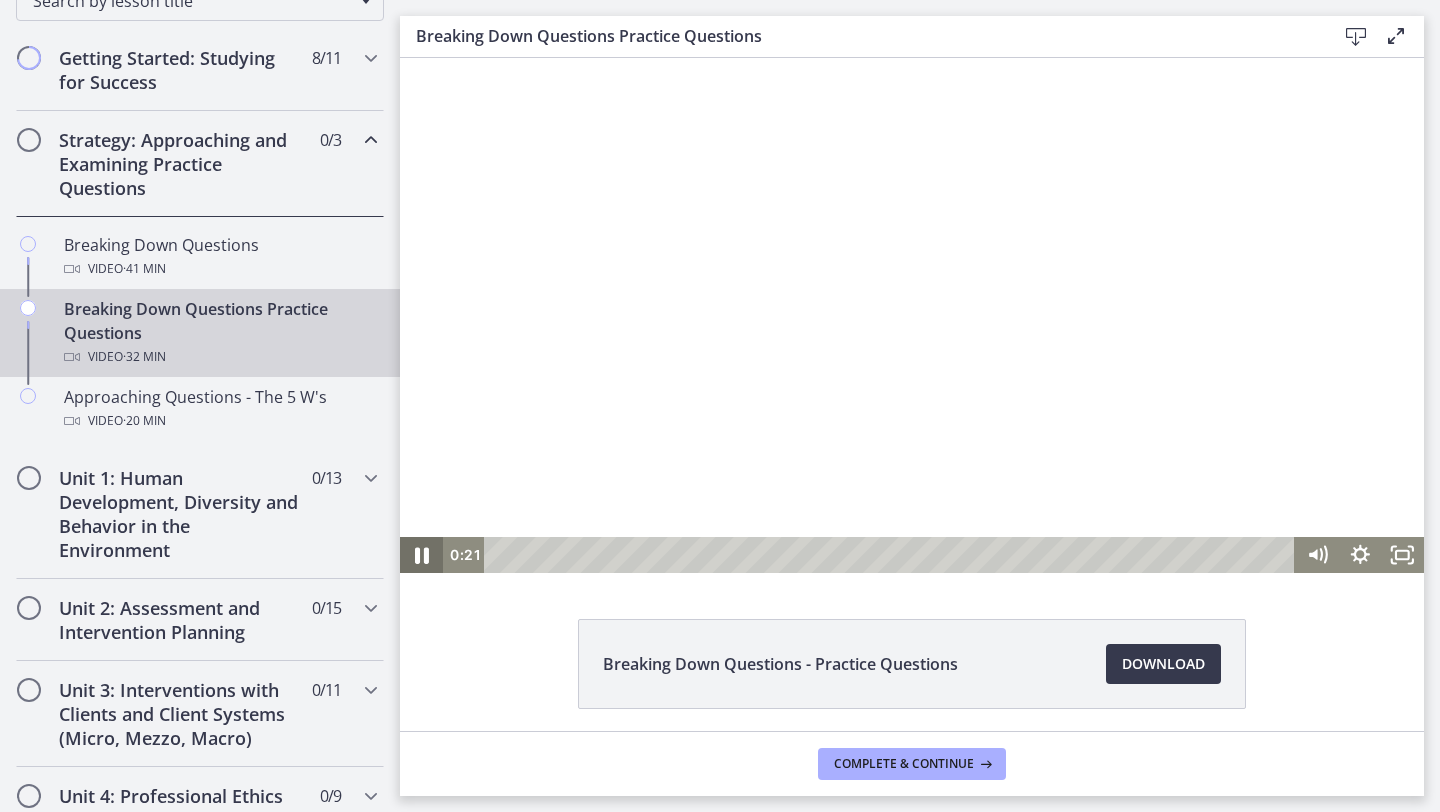 click 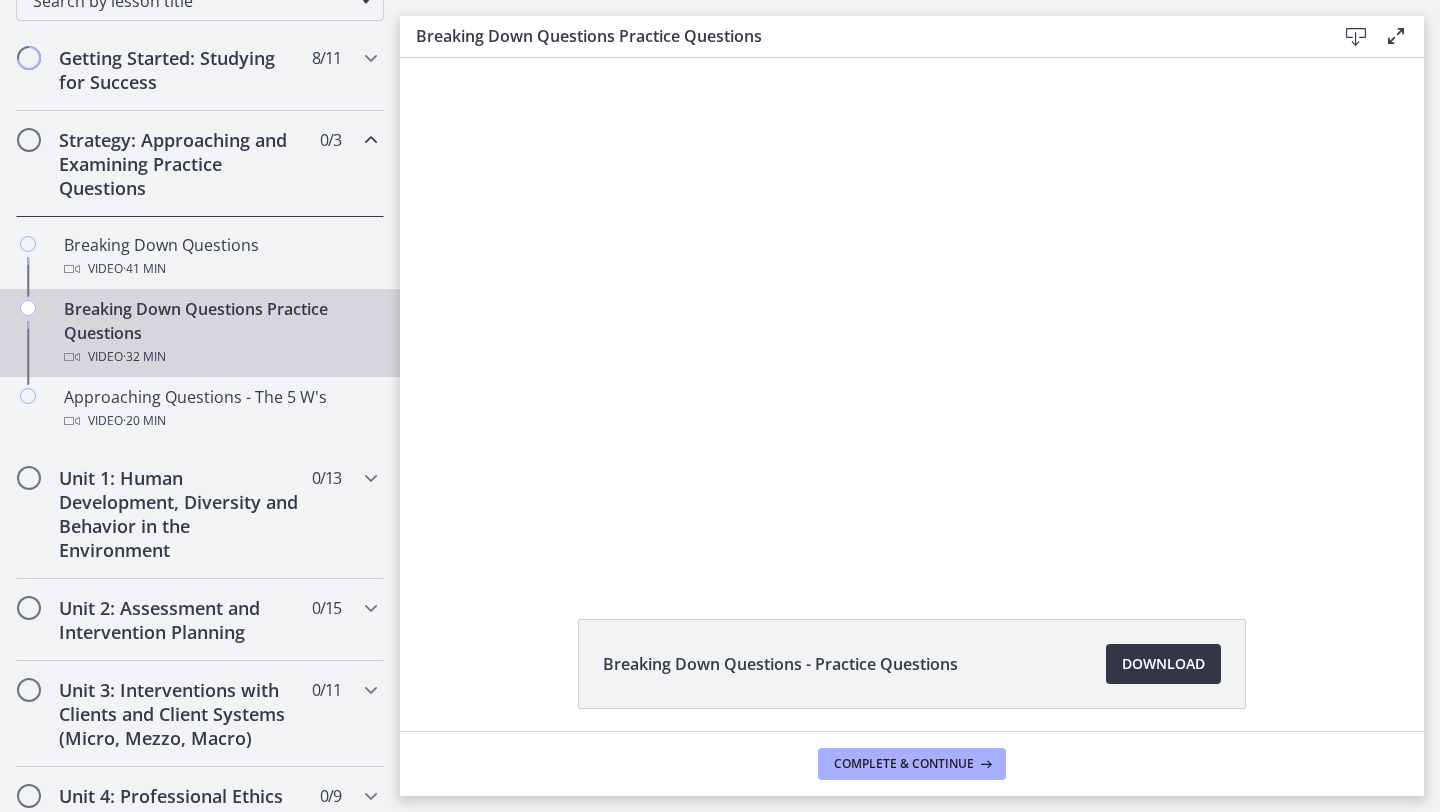 click on "Download
Opens in a new window" at bounding box center (1163, 664) 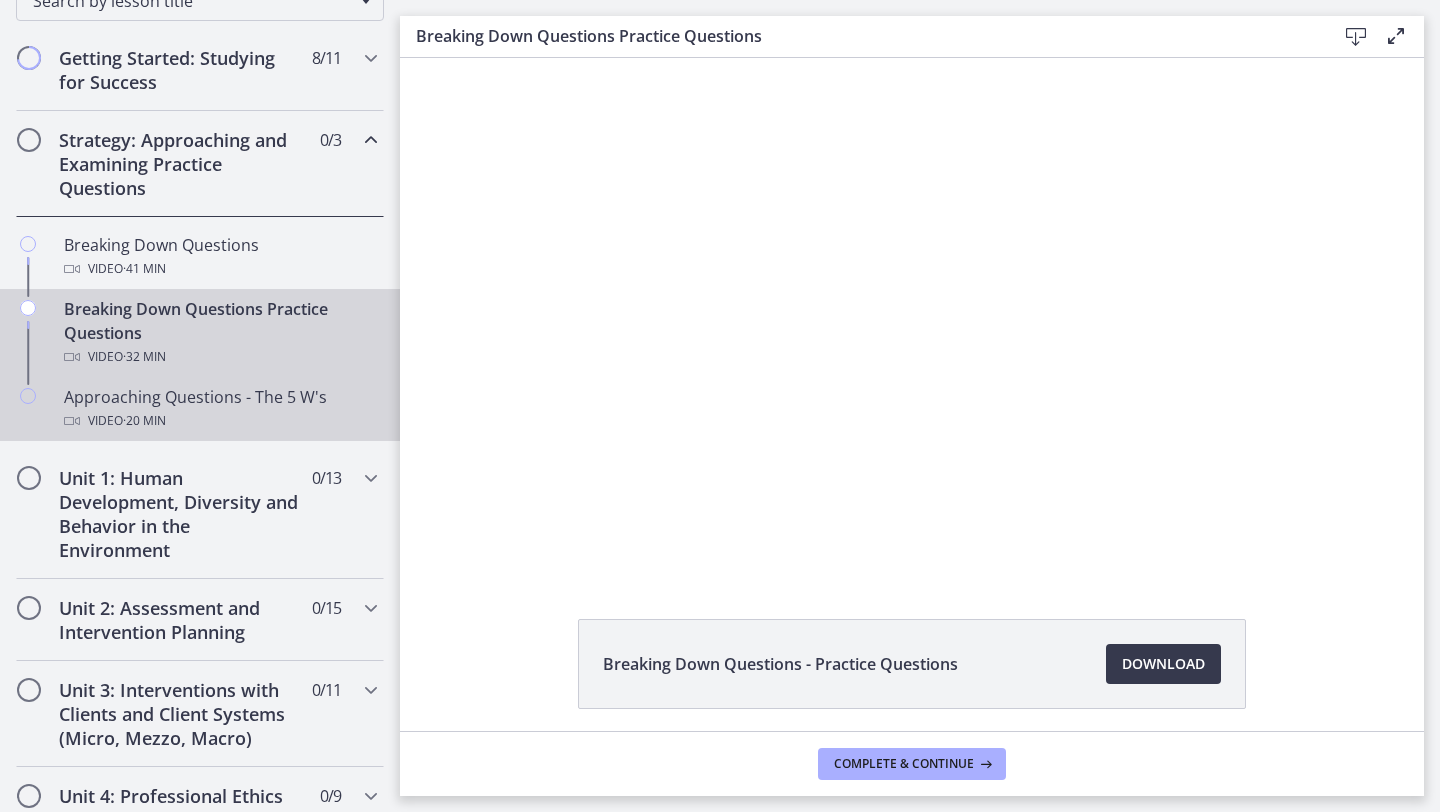 click on "Video
·  20 min" at bounding box center [220, 421] 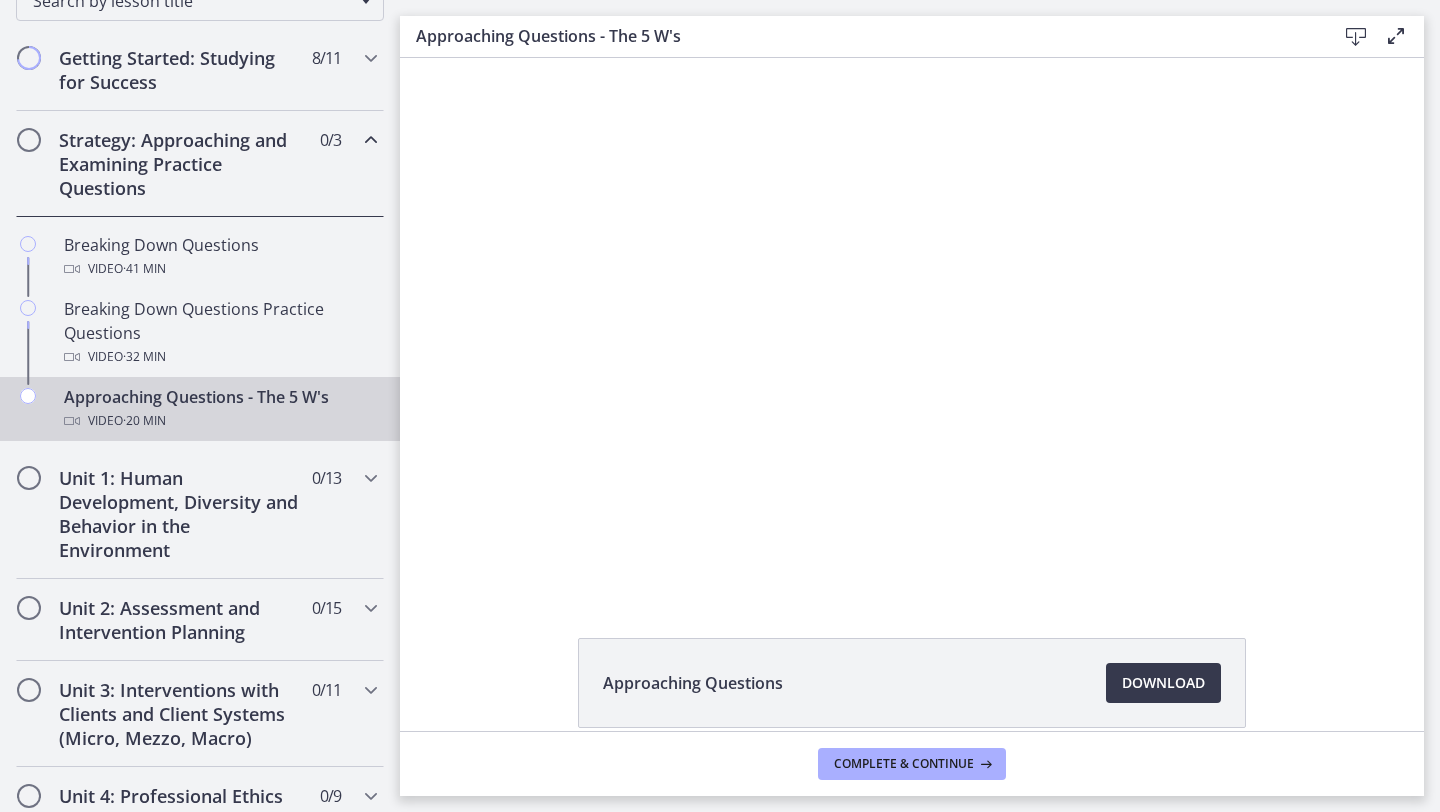 scroll, scrollTop: 0, scrollLeft: 0, axis: both 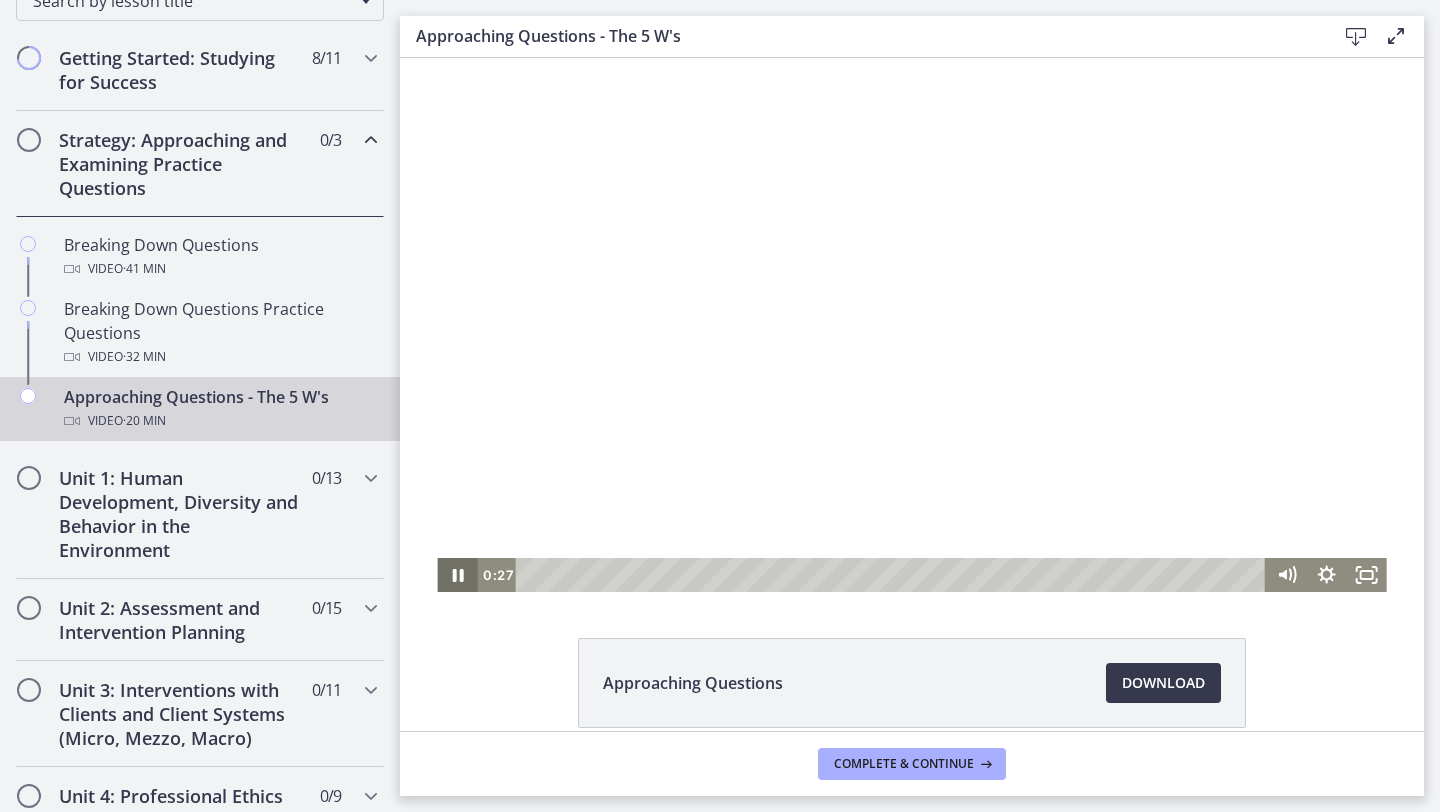 click 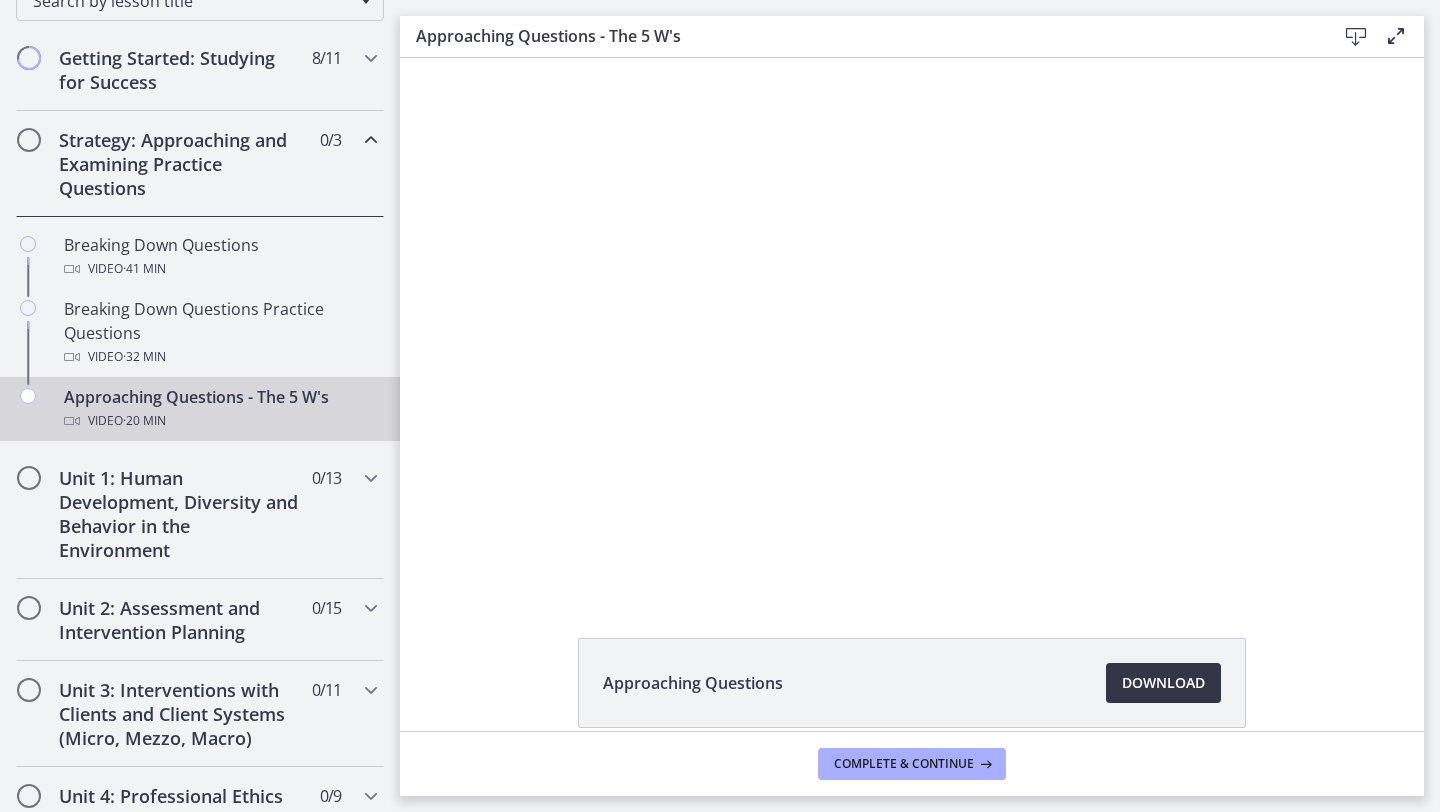 click on "Download
Opens in a new window" at bounding box center [1163, 683] 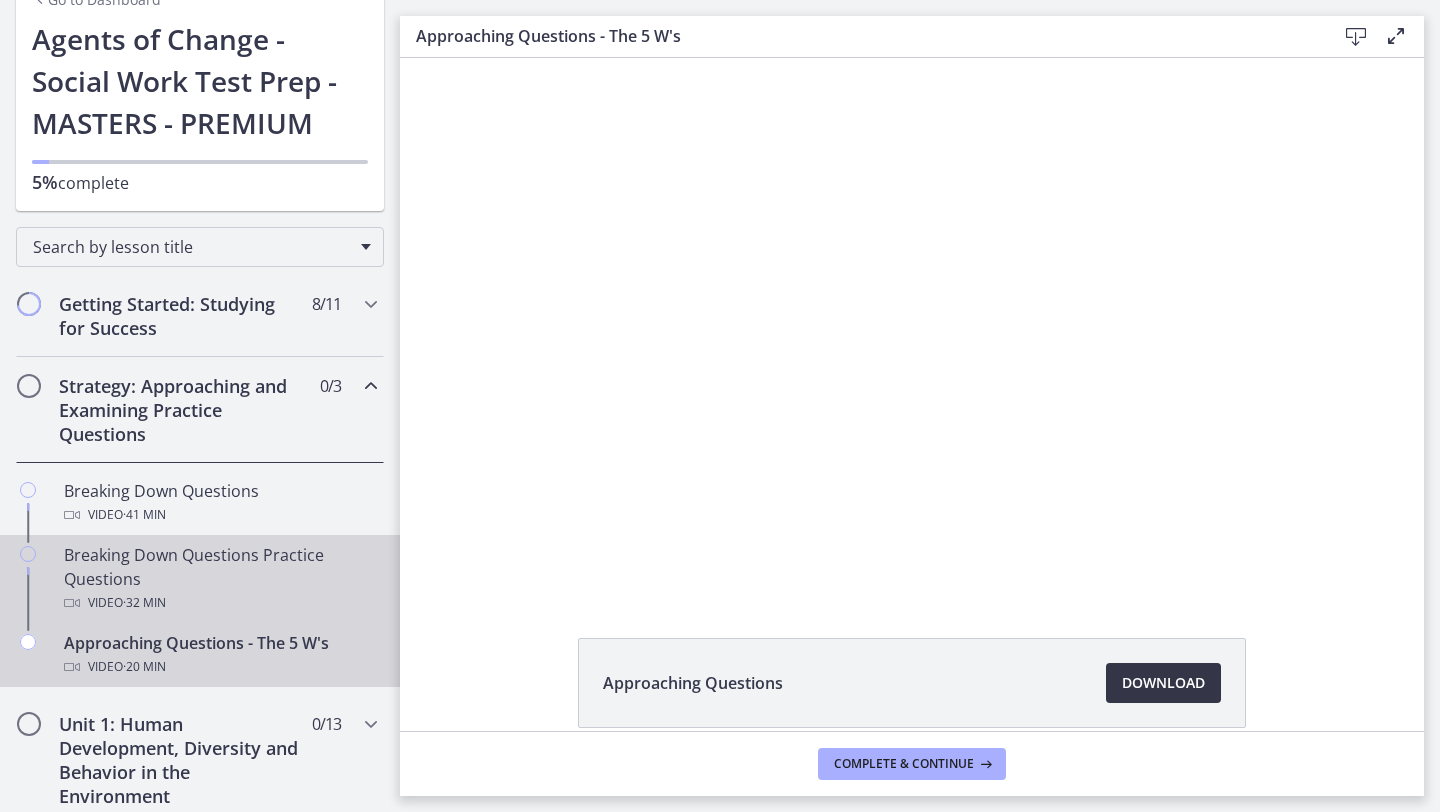 scroll, scrollTop: 114, scrollLeft: 0, axis: vertical 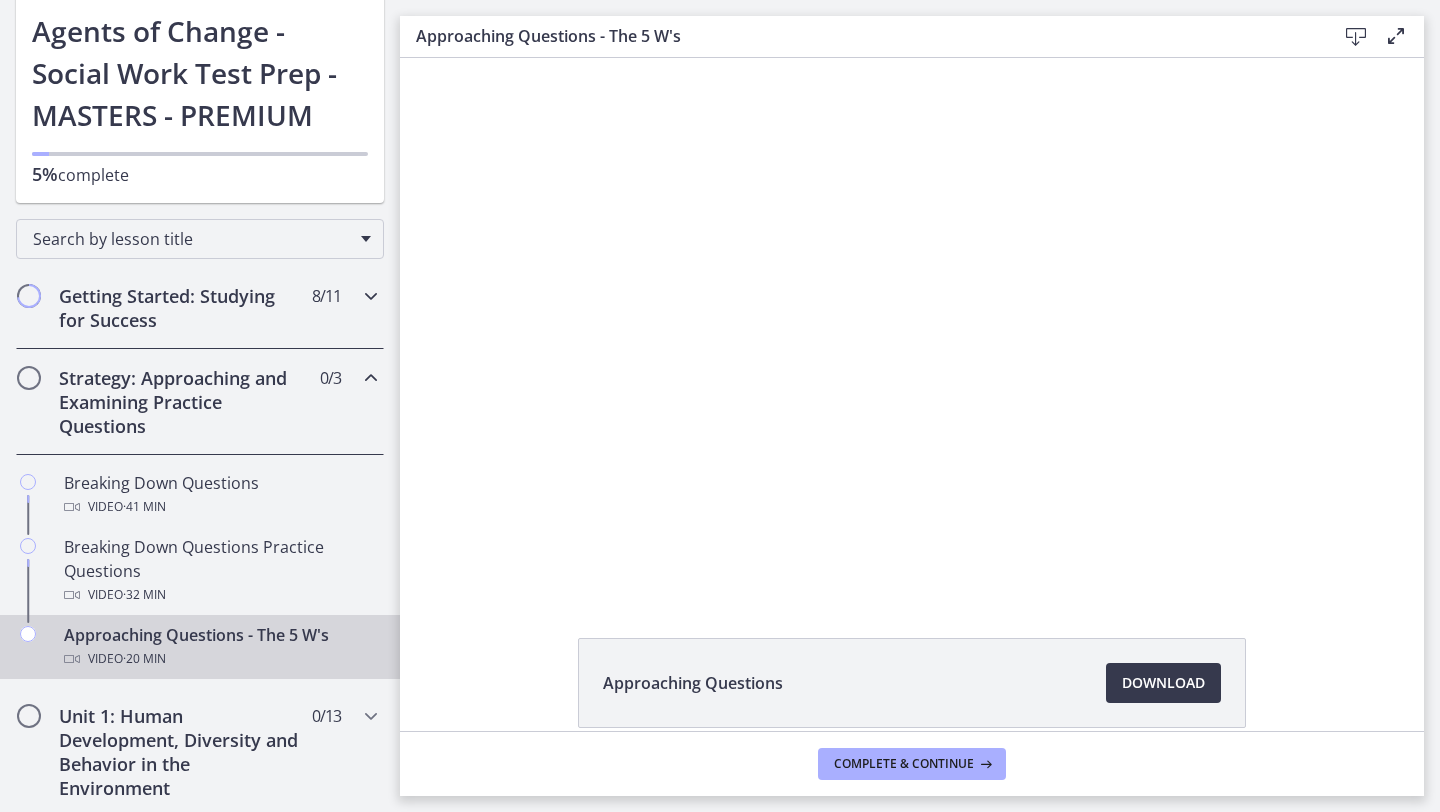 click at bounding box center (371, 296) 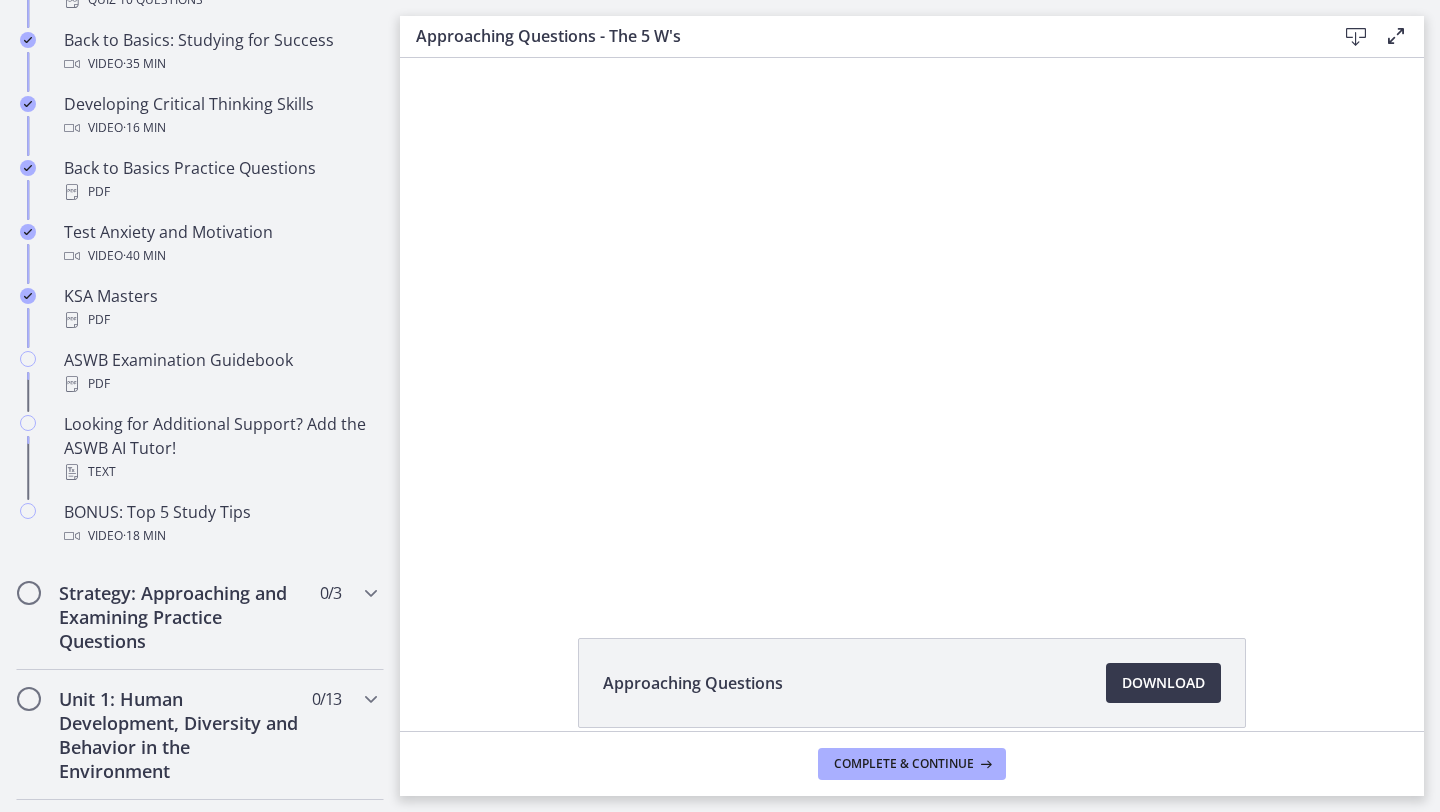 scroll, scrollTop: 693, scrollLeft: 0, axis: vertical 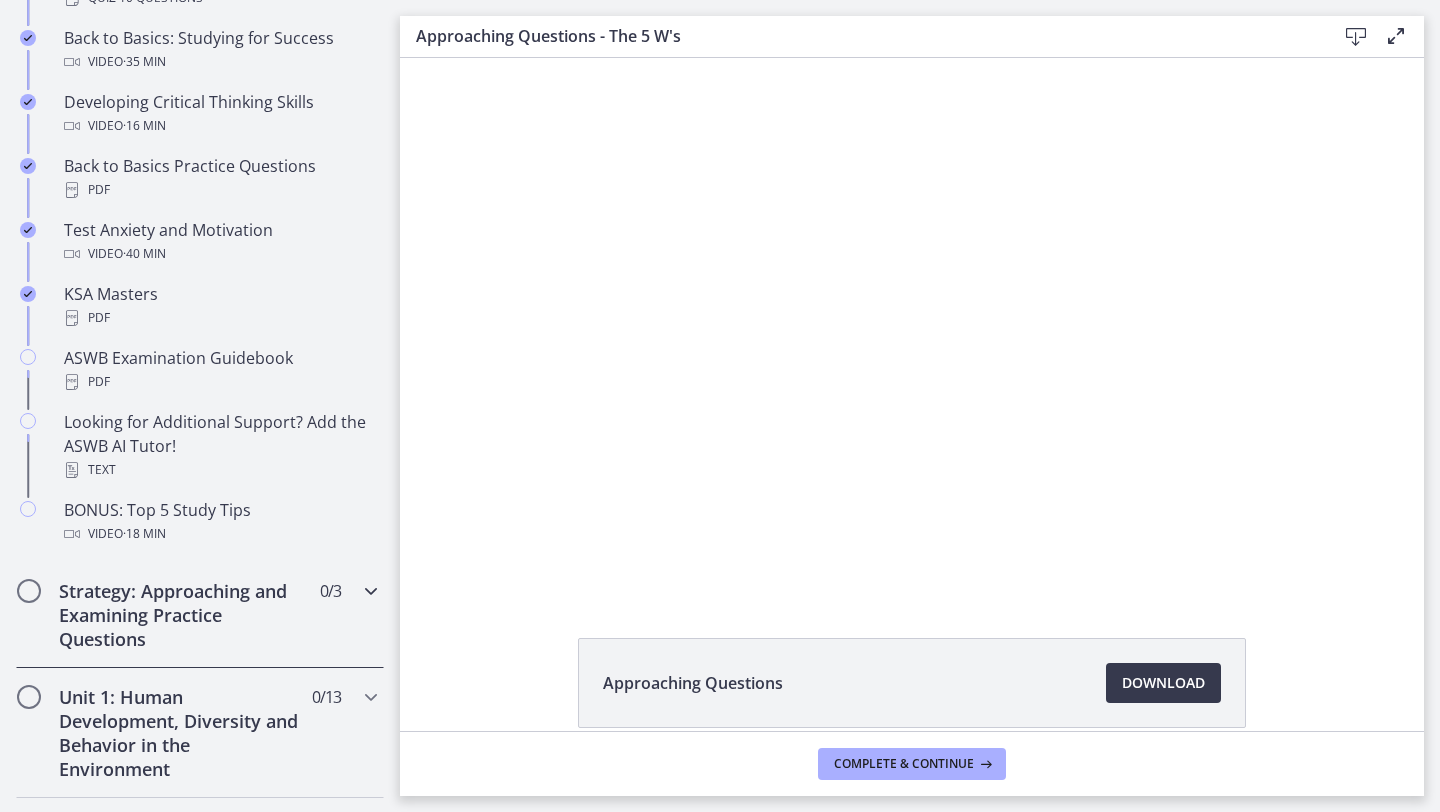 click at bounding box center (371, 591) 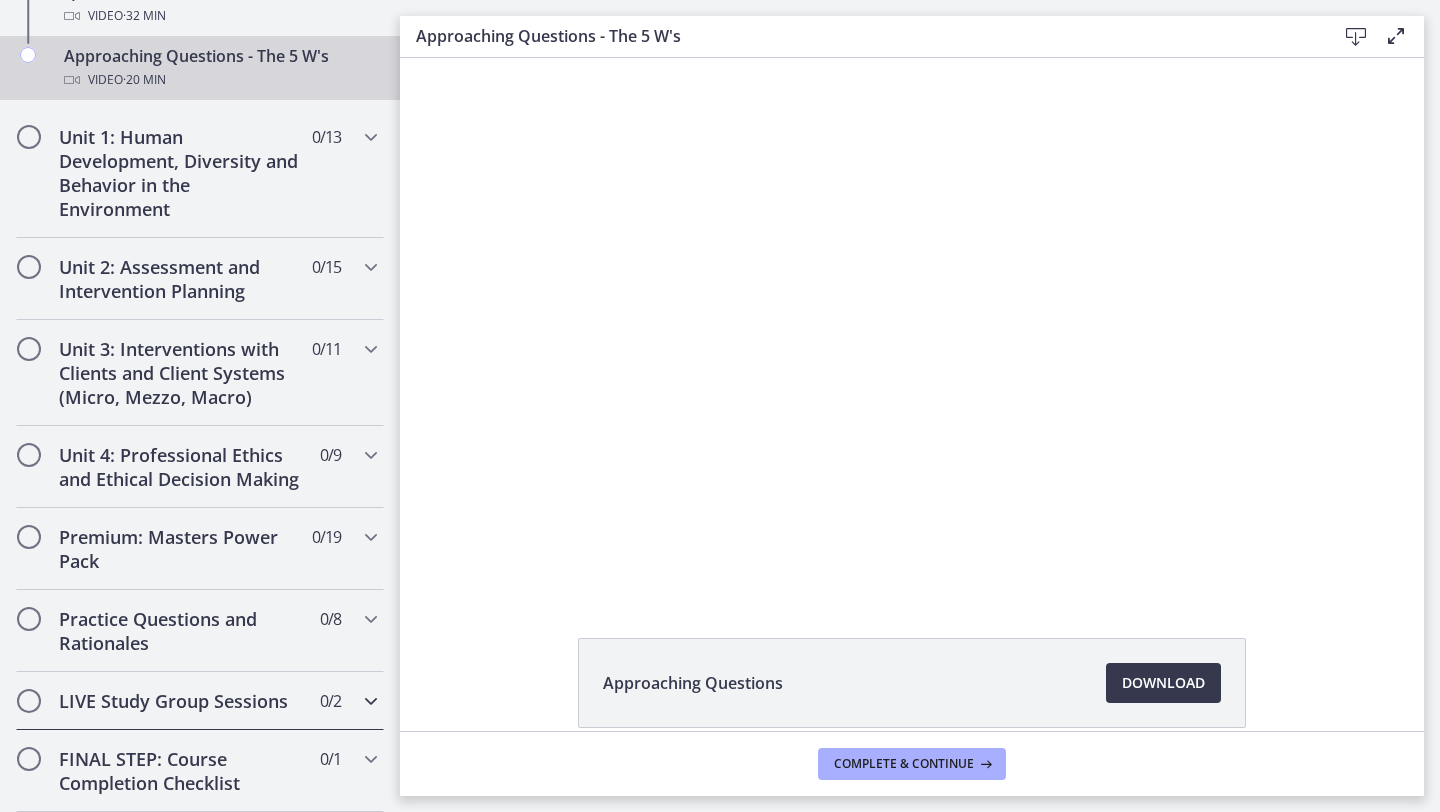 click at bounding box center (371, 701) 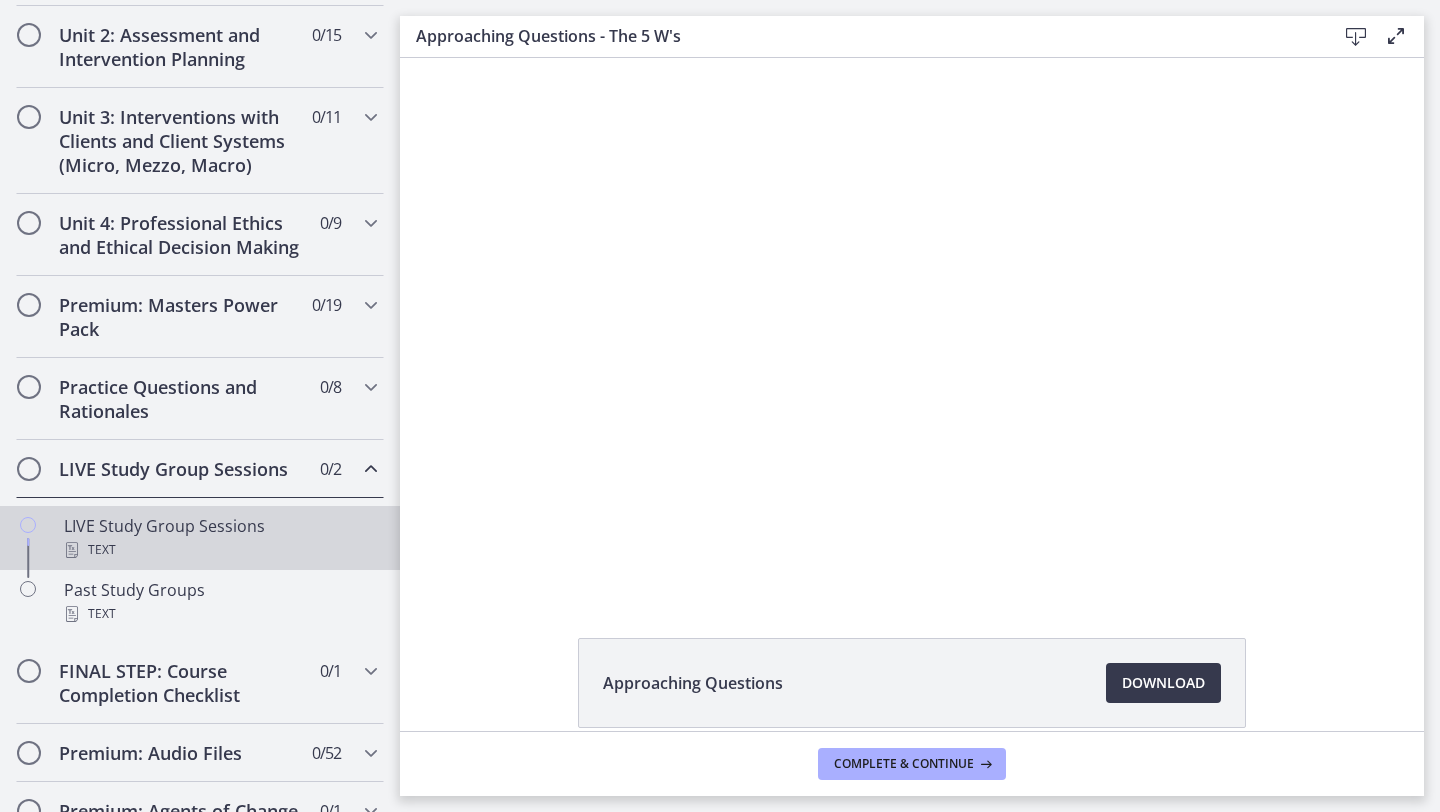 click on "Text" at bounding box center (220, 550) 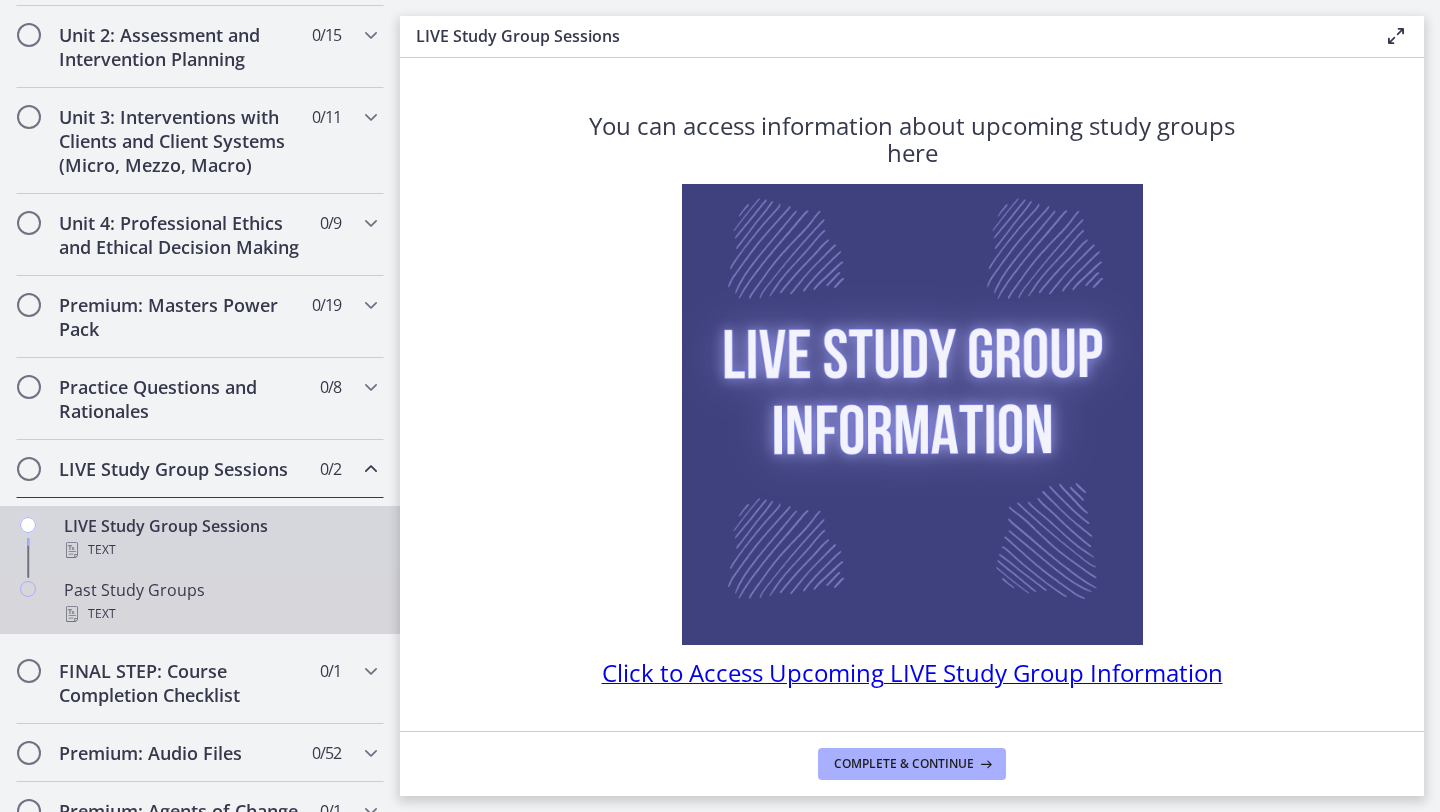 click on "Past Study Groups
Text" at bounding box center [220, 602] 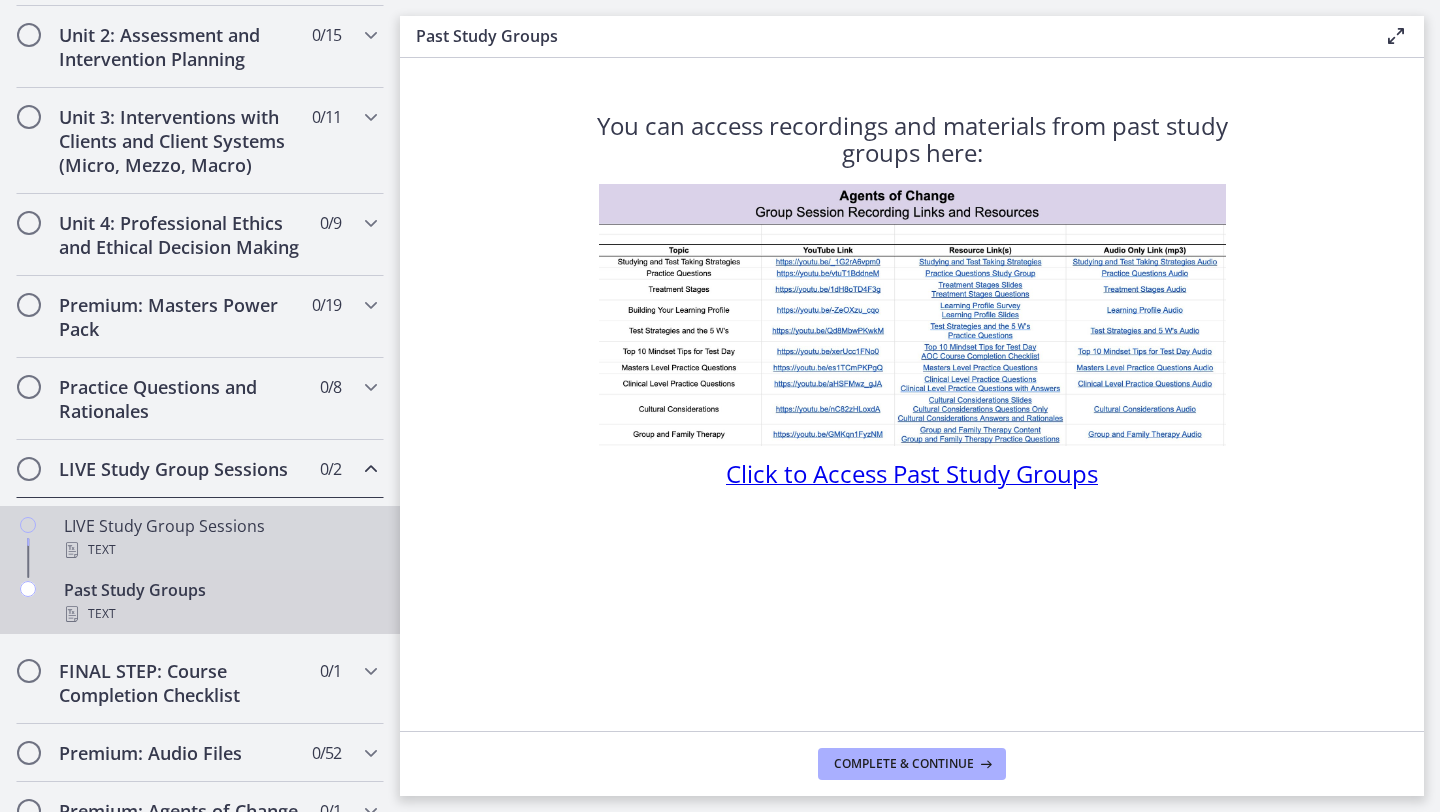 click on "LIVE Study Group Sessions
Text" at bounding box center [200, 538] 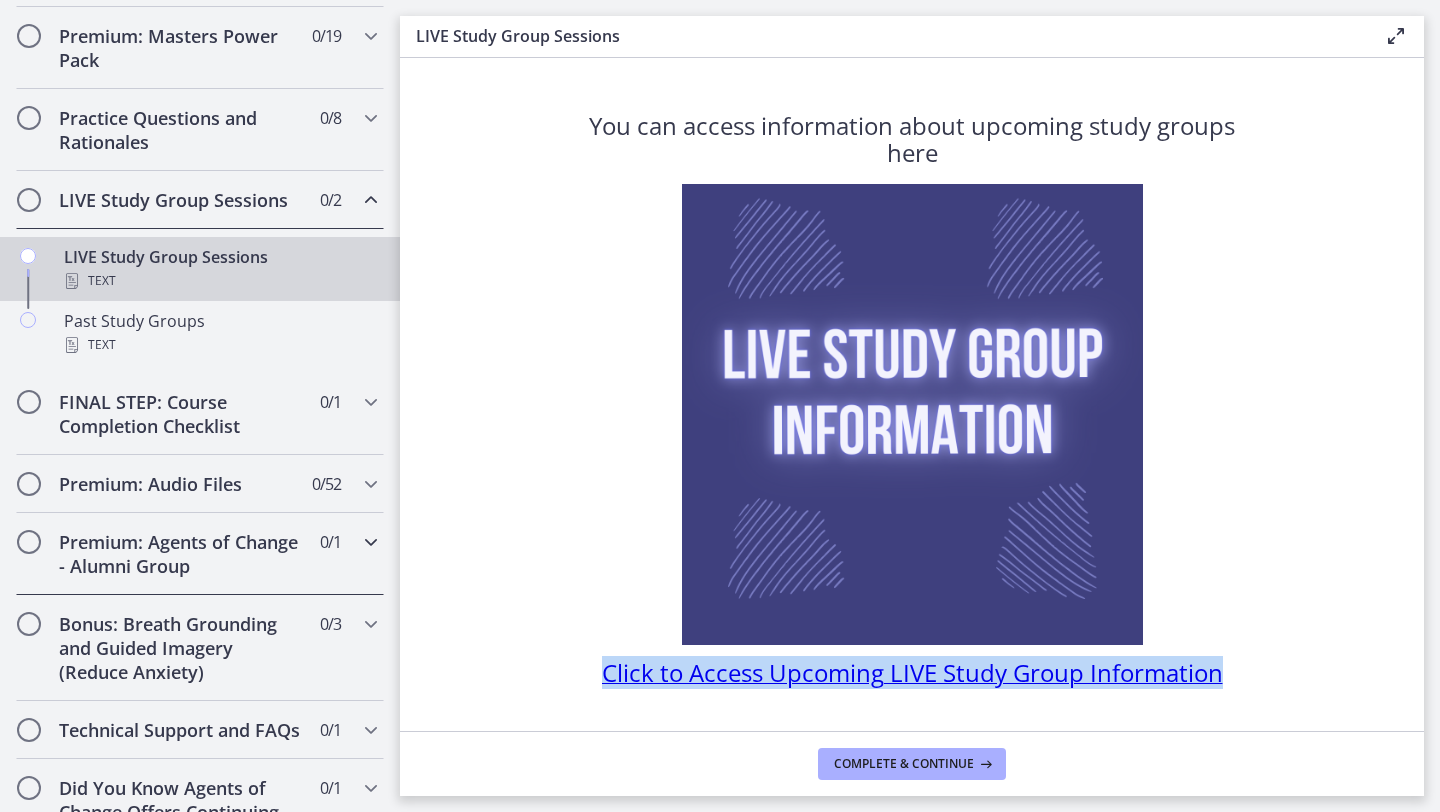 scroll, scrollTop: 1014, scrollLeft: 0, axis: vertical 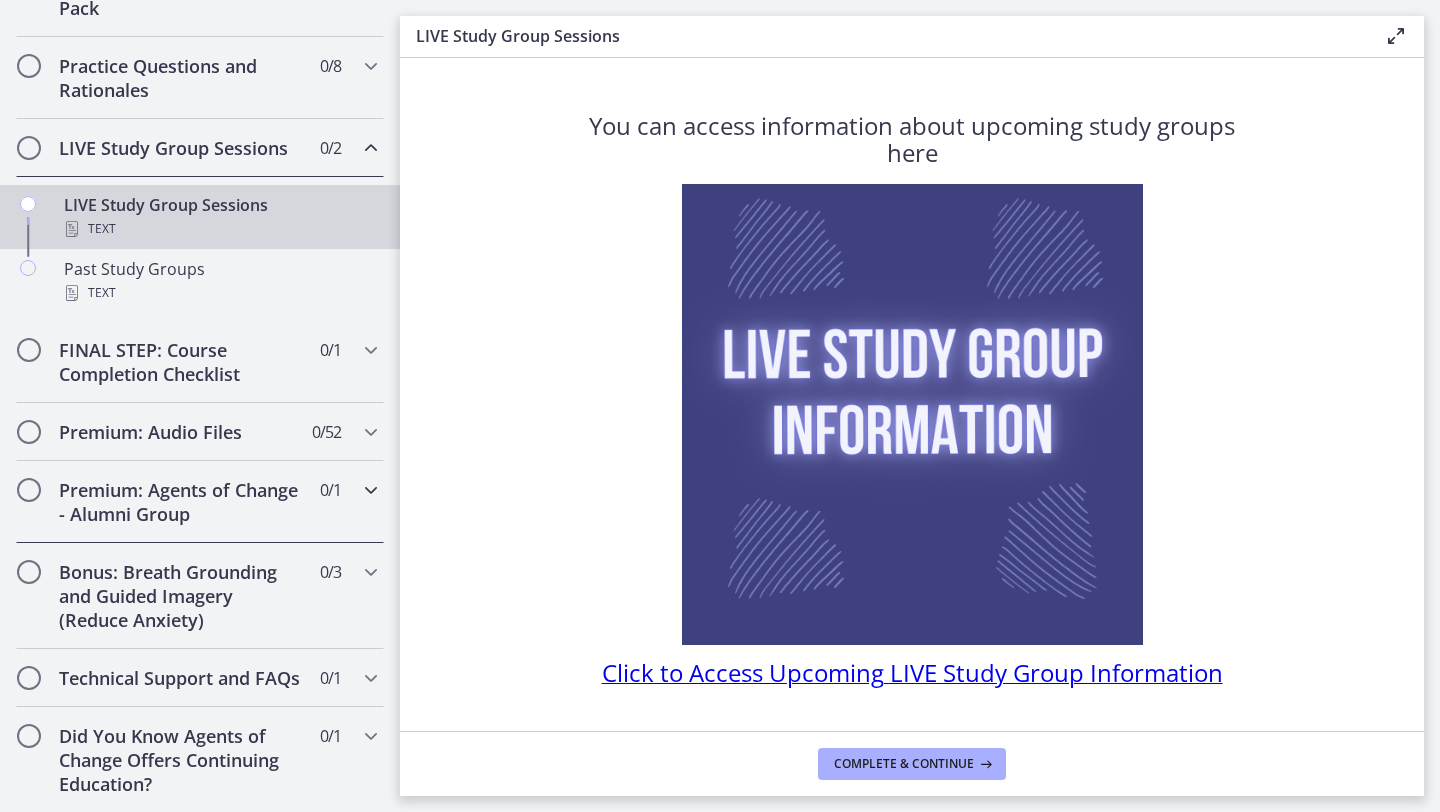 click at bounding box center (371, 490) 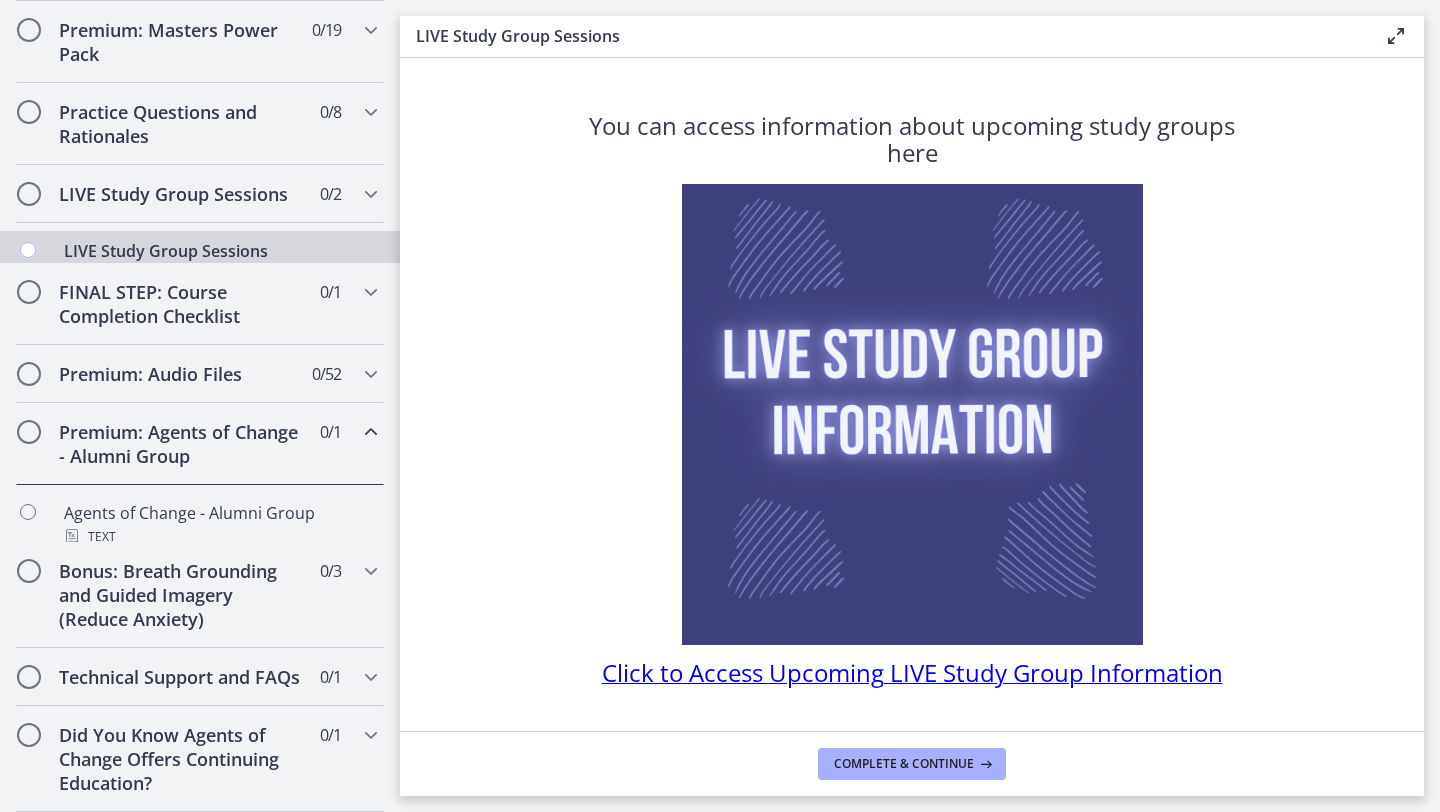 scroll, scrollTop: 950, scrollLeft: 0, axis: vertical 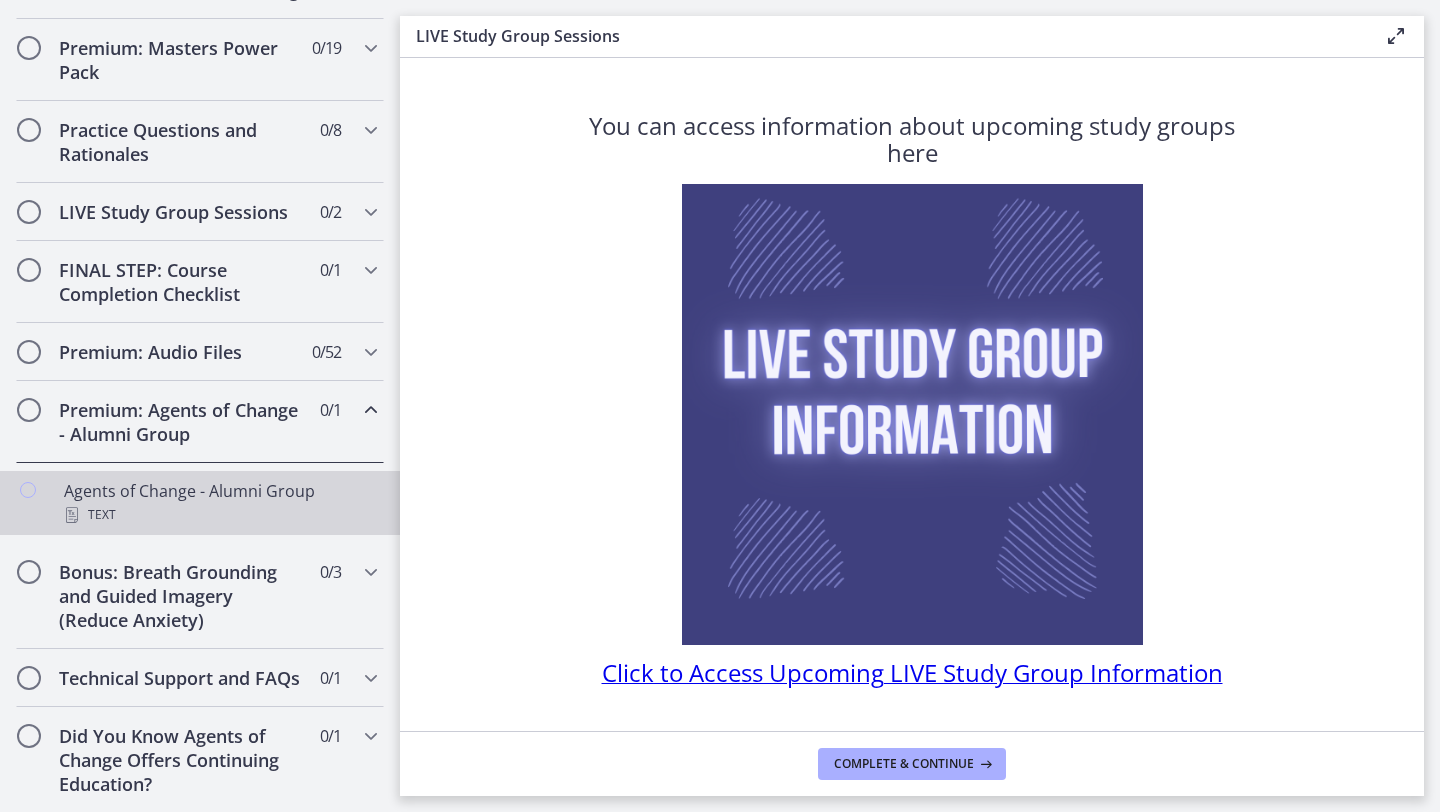 click on "Agents of Change - Alumni Group
Text" at bounding box center [220, 503] 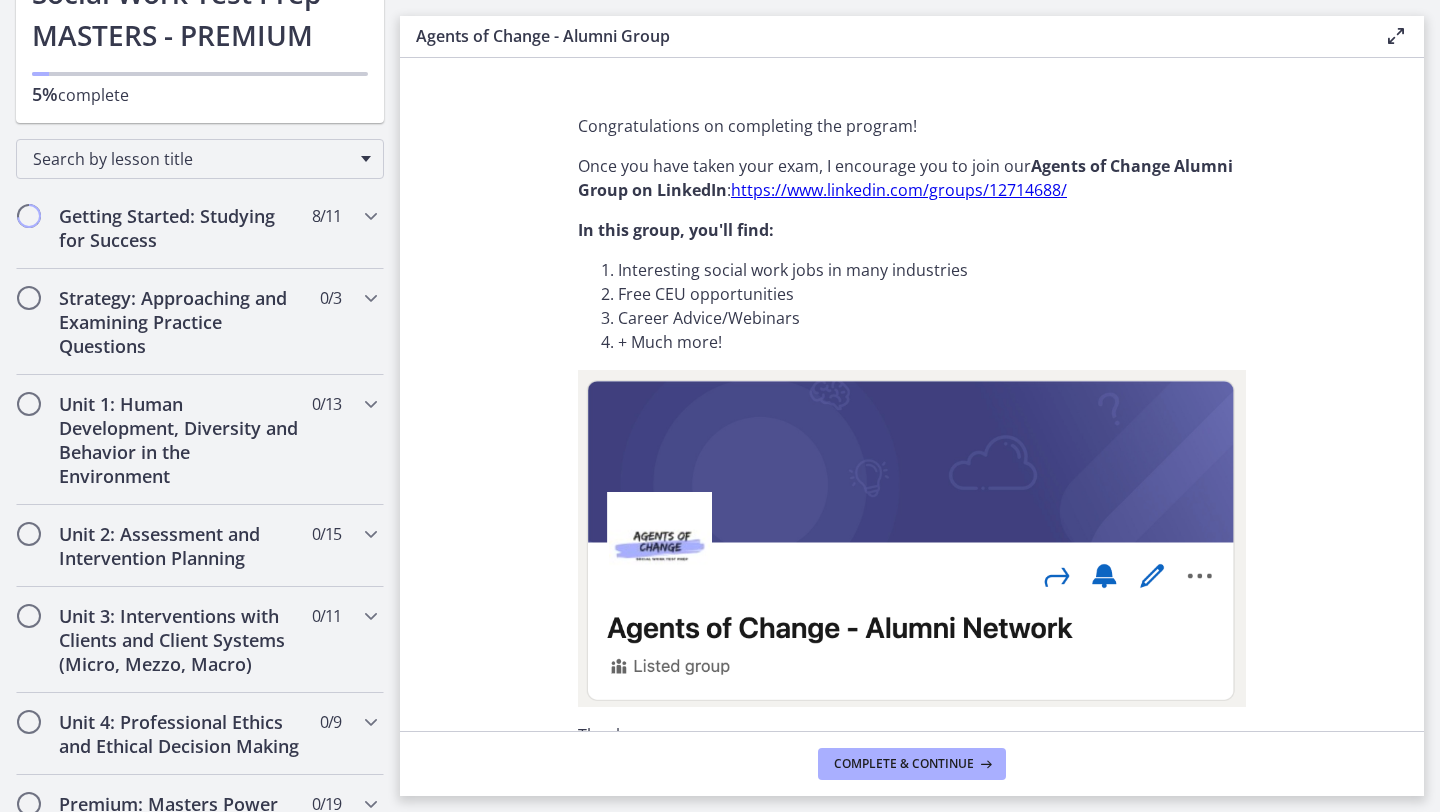 scroll, scrollTop: 208, scrollLeft: 0, axis: vertical 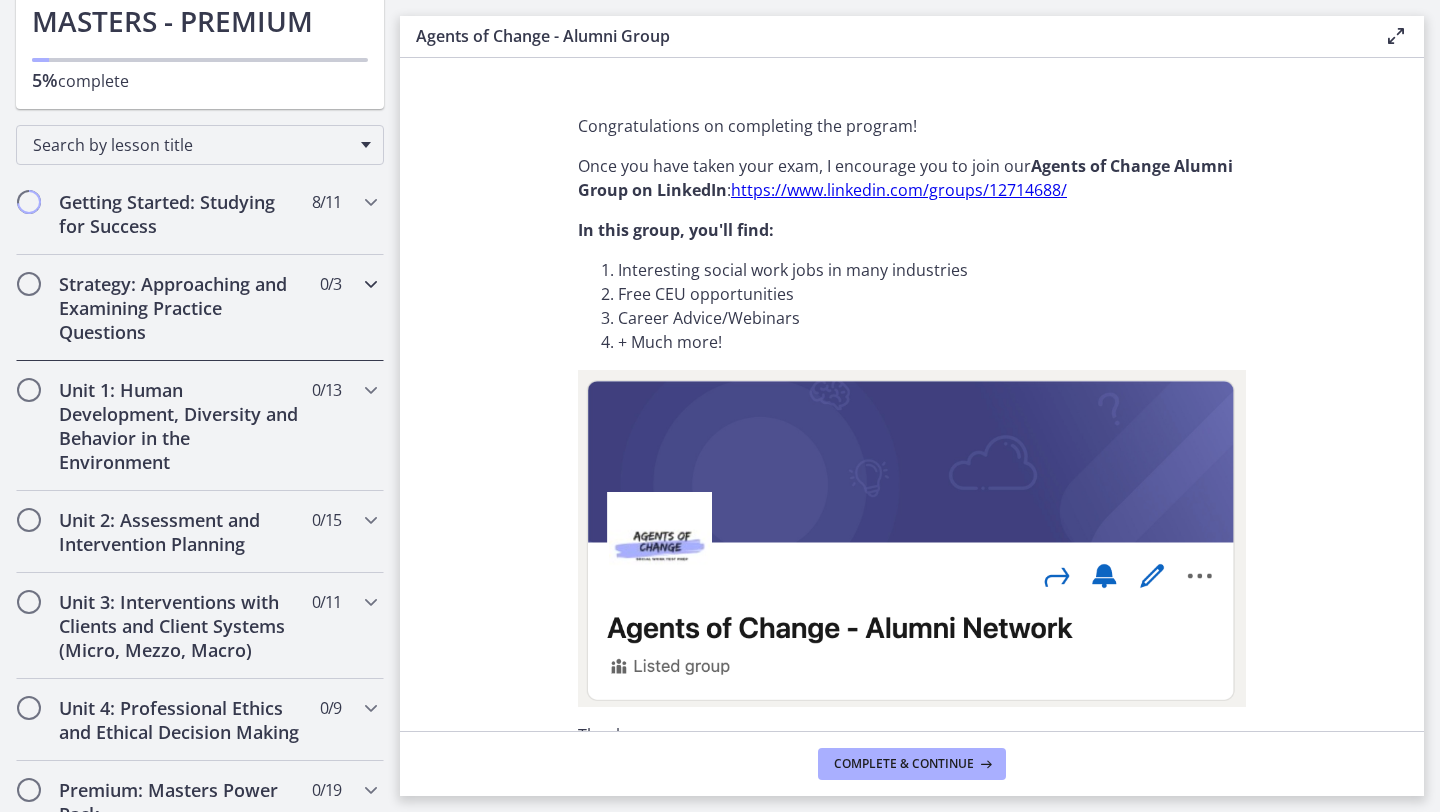 click on "Strategy: Approaching and Examining Practice Questions
0  /  3
Completed" at bounding box center [200, 308] 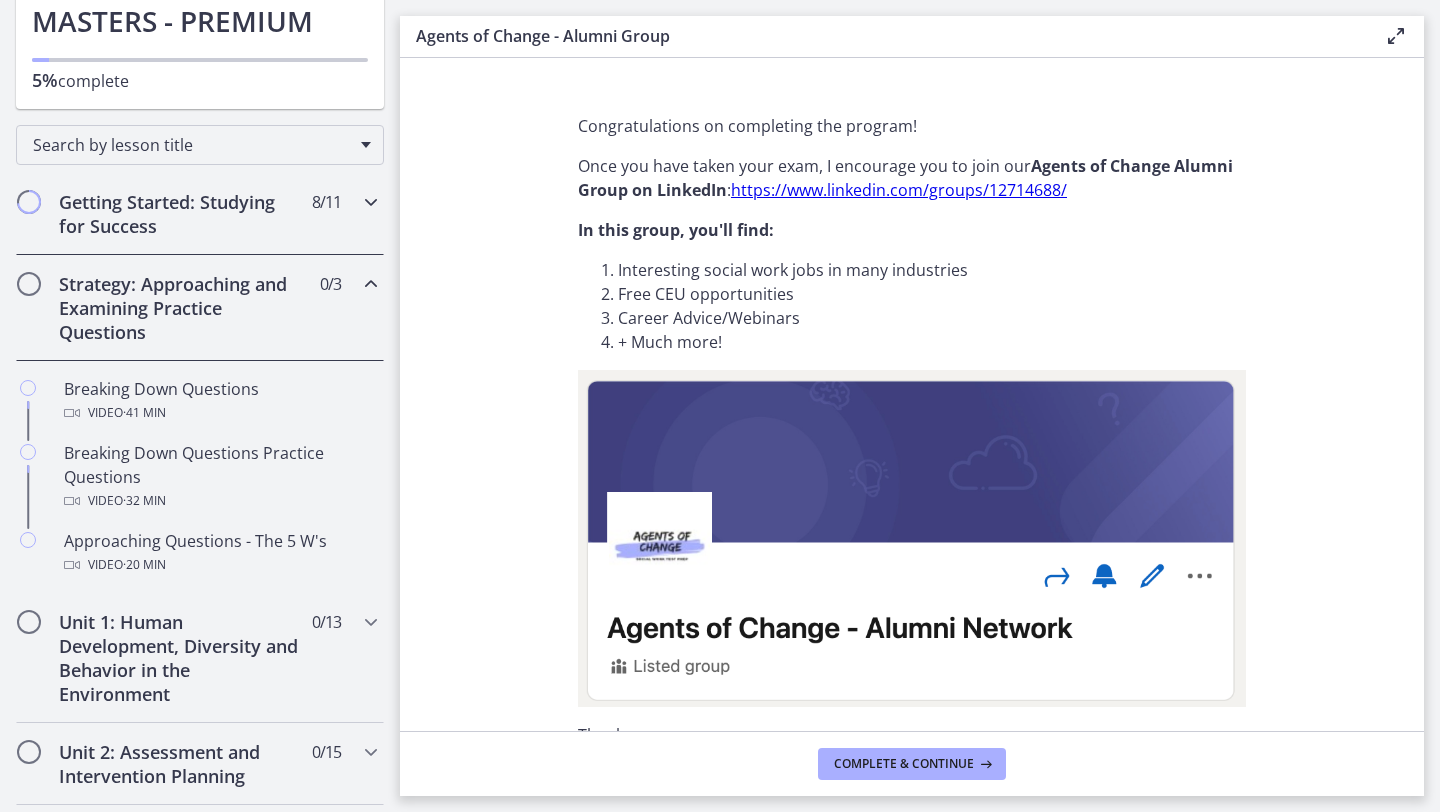 click at bounding box center [371, 202] 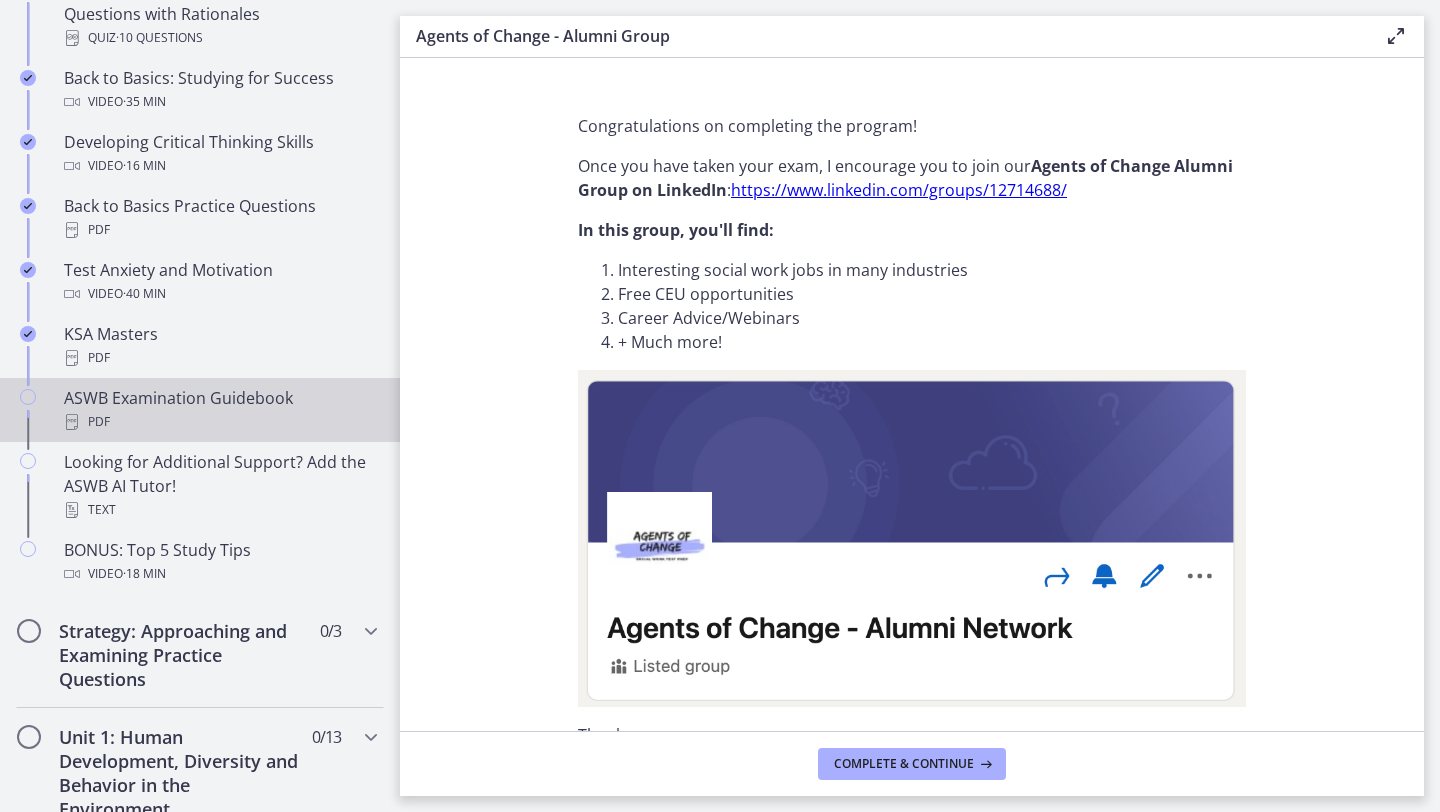 scroll, scrollTop: 656, scrollLeft: 0, axis: vertical 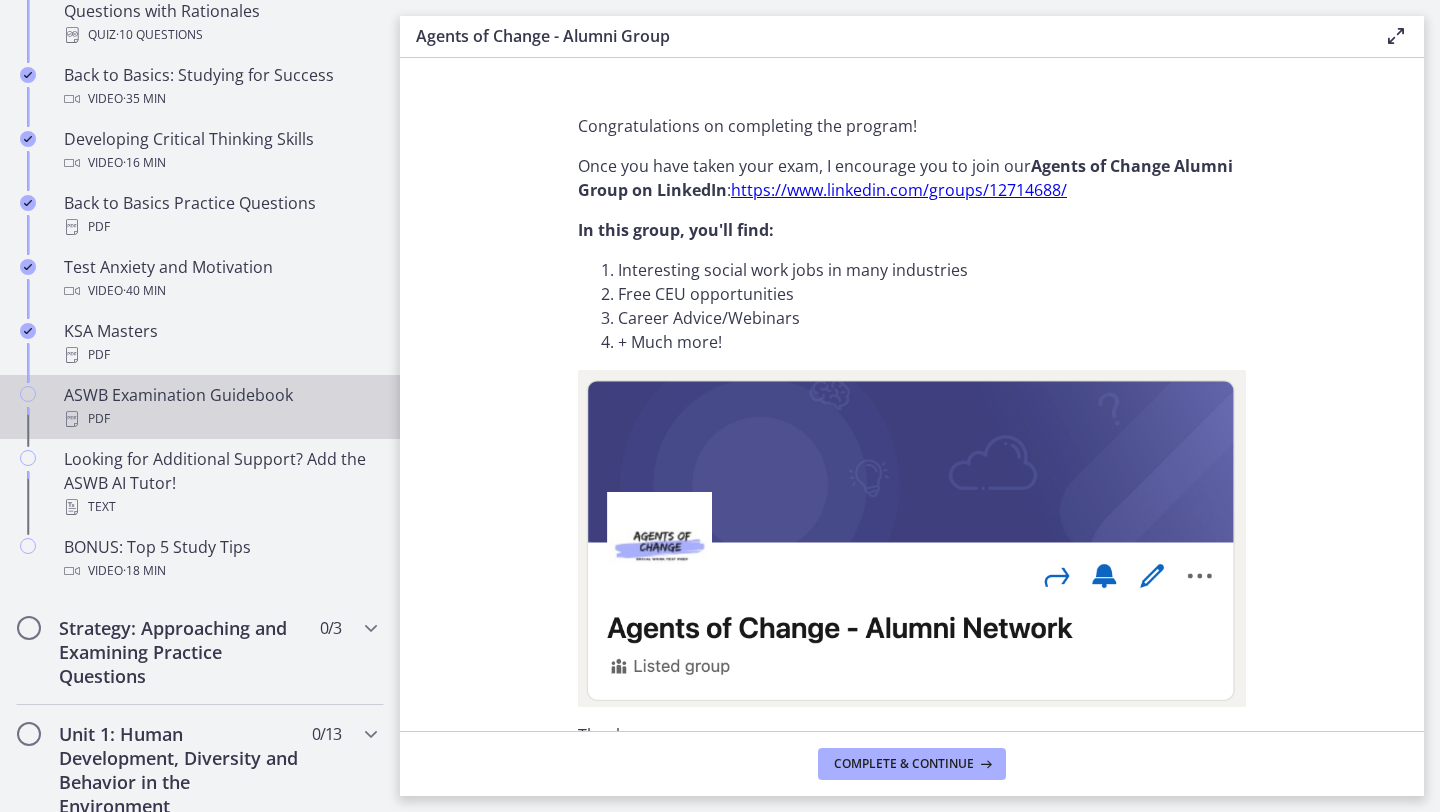 click on "ASWB Examination Guidebook
PDF" at bounding box center (220, 407) 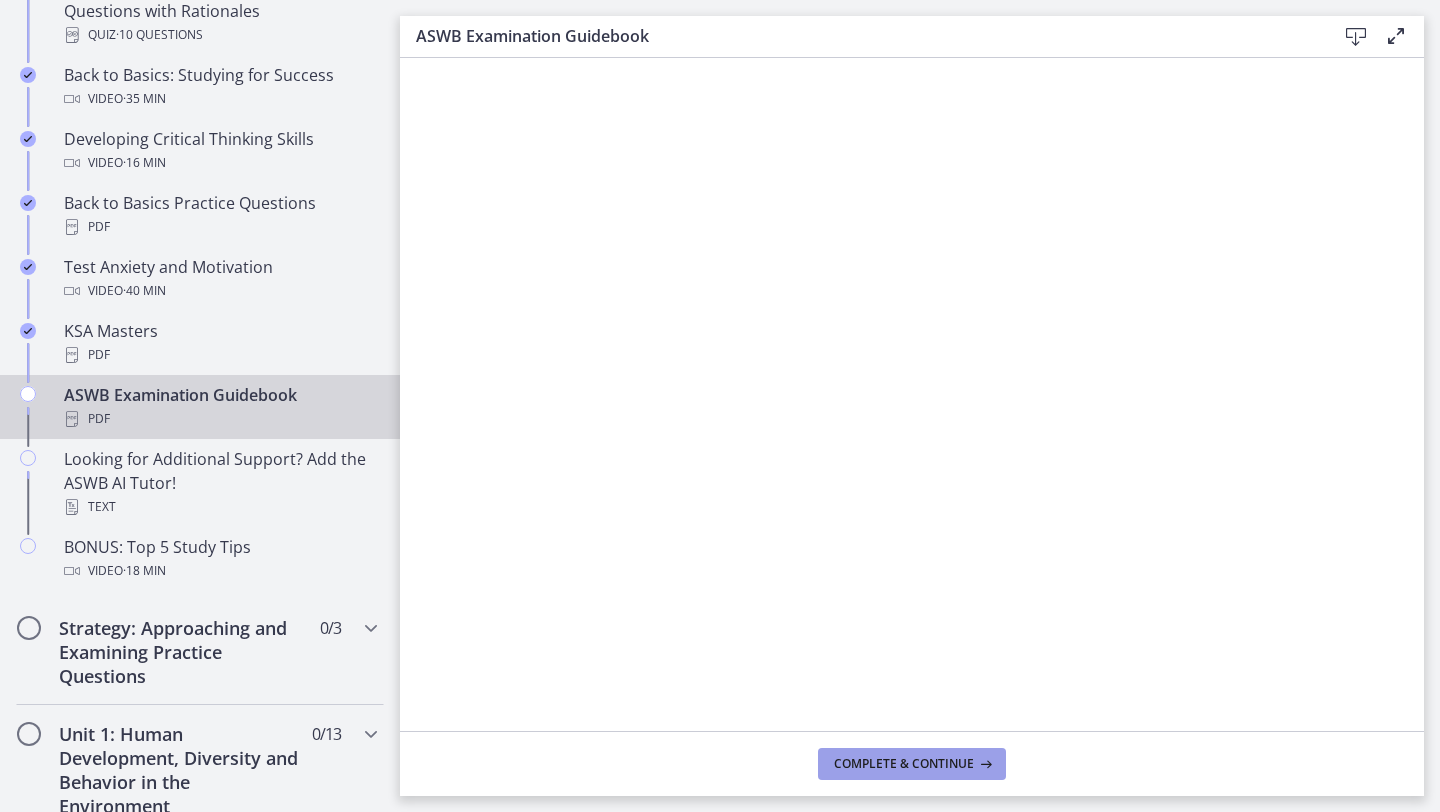 click on "Complete & continue" at bounding box center [904, 764] 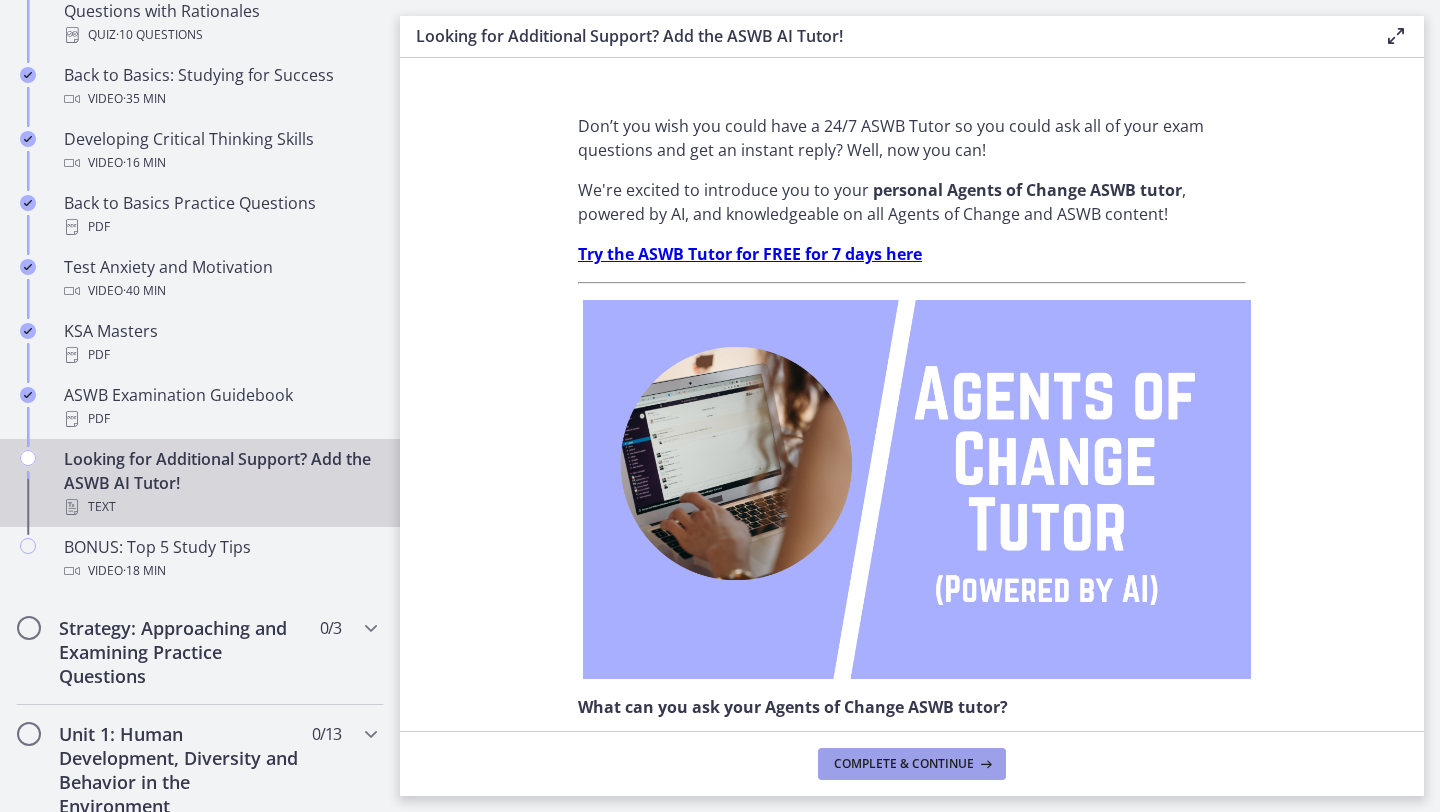 click on "Complete & continue" at bounding box center [904, 764] 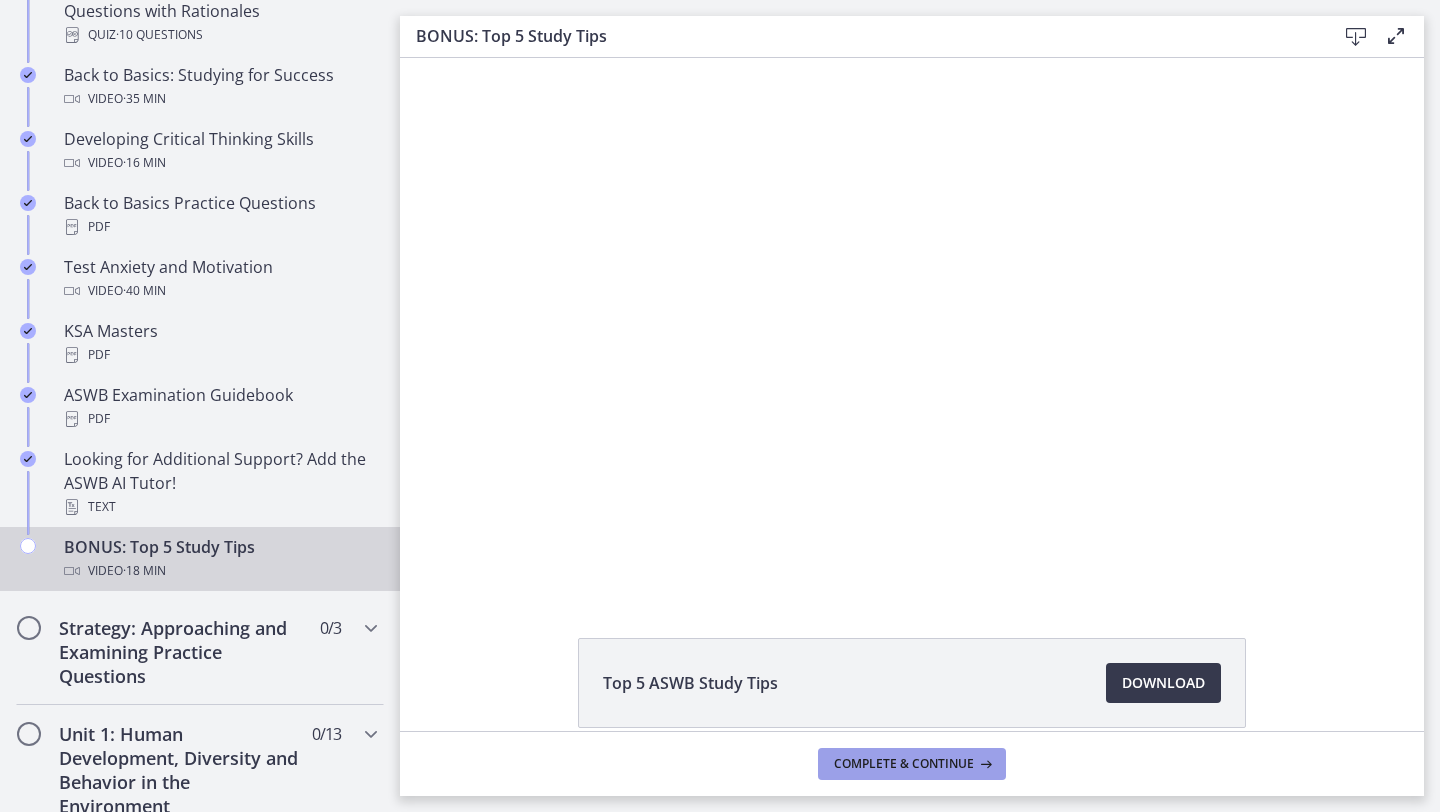 scroll, scrollTop: 0, scrollLeft: 0, axis: both 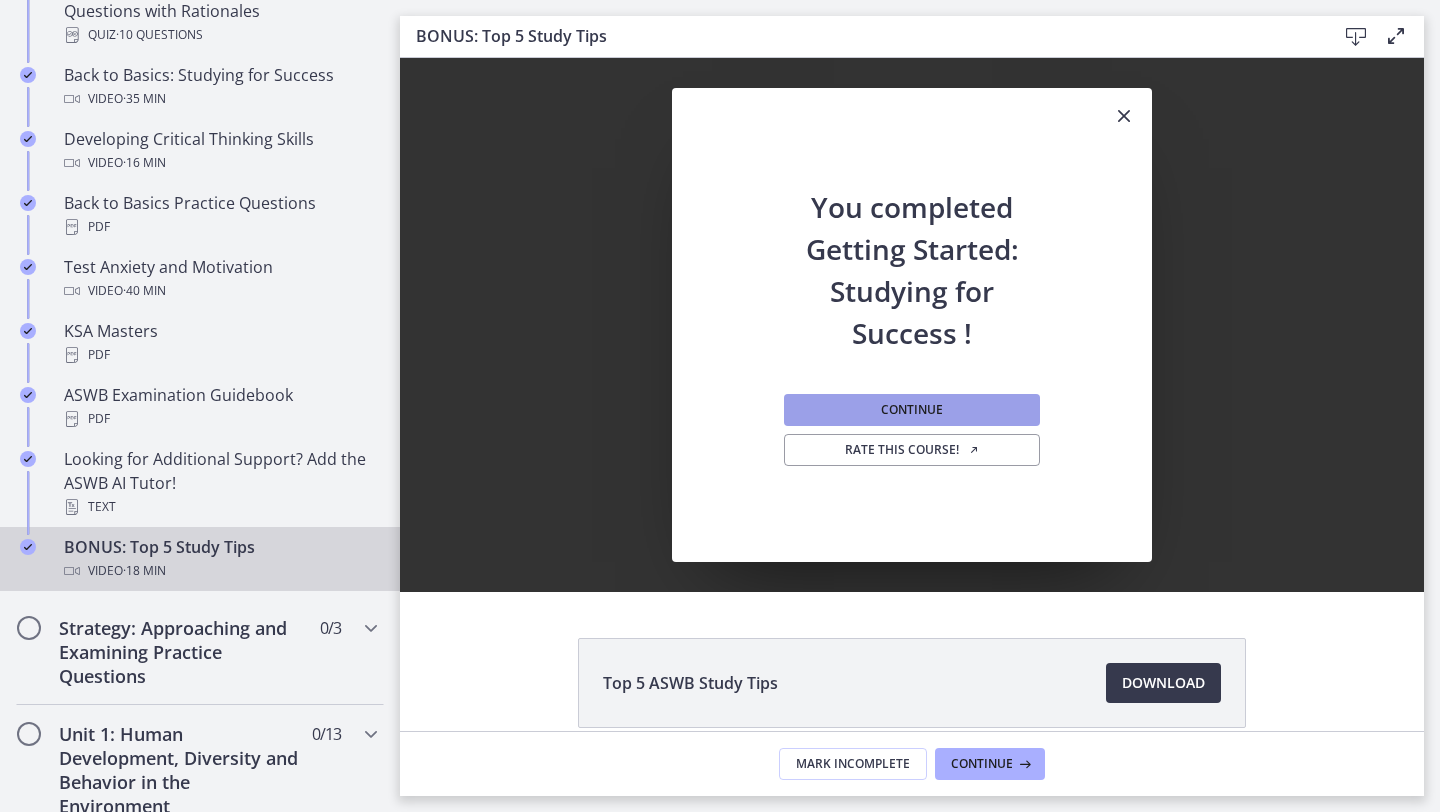 click on "Continue" at bounding box center (912, 410) 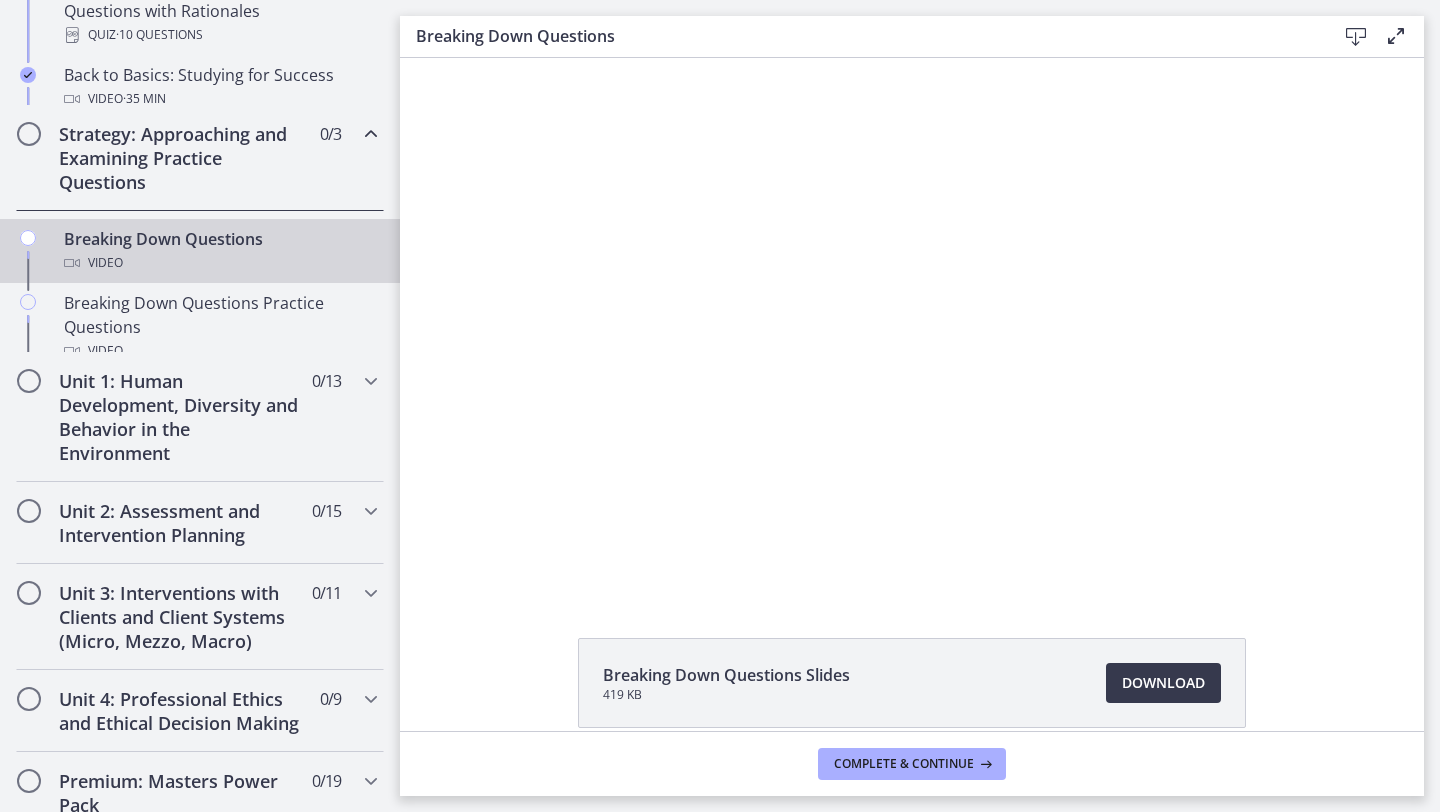 scroll, scrollTop: 0, scrollLeft: 0, axis: both 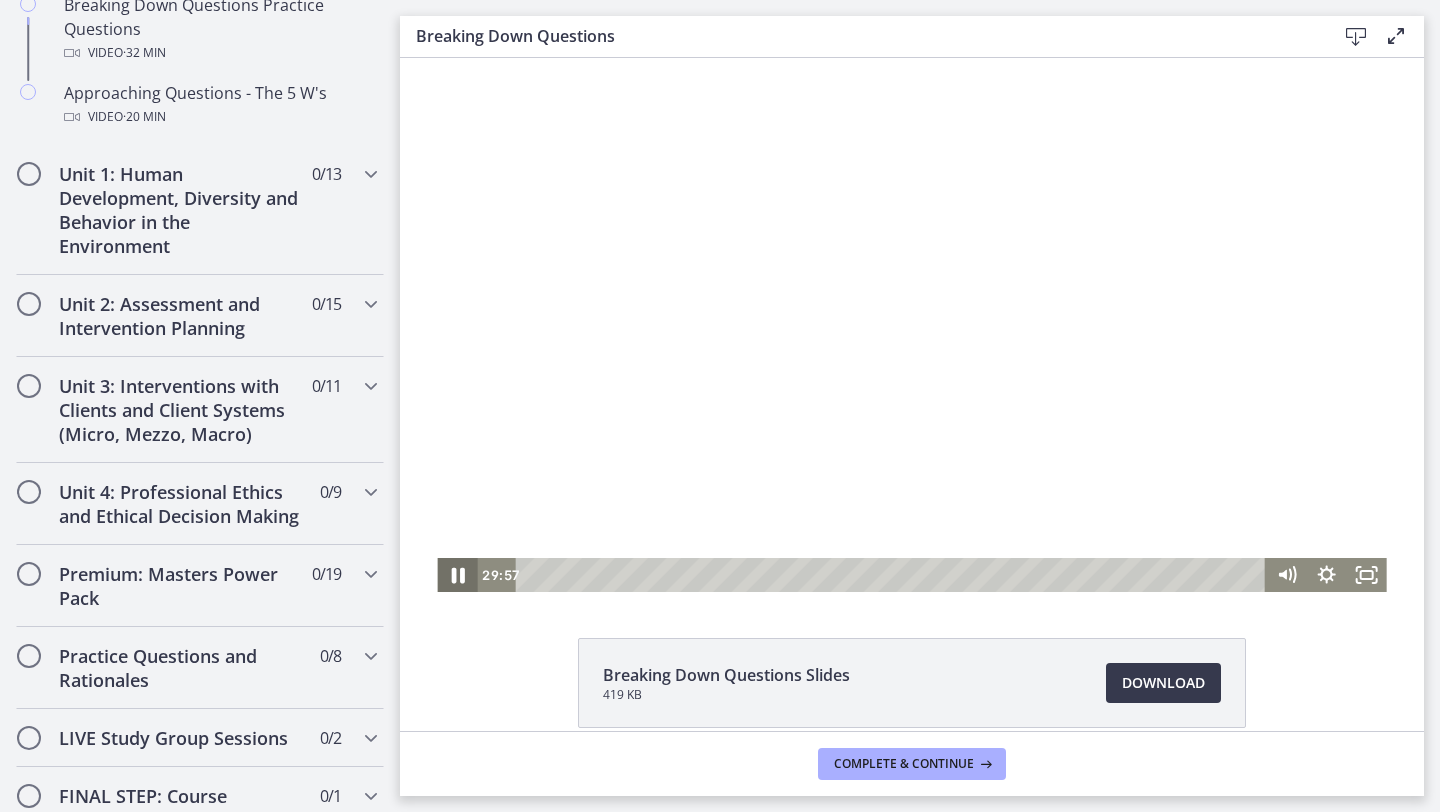 click 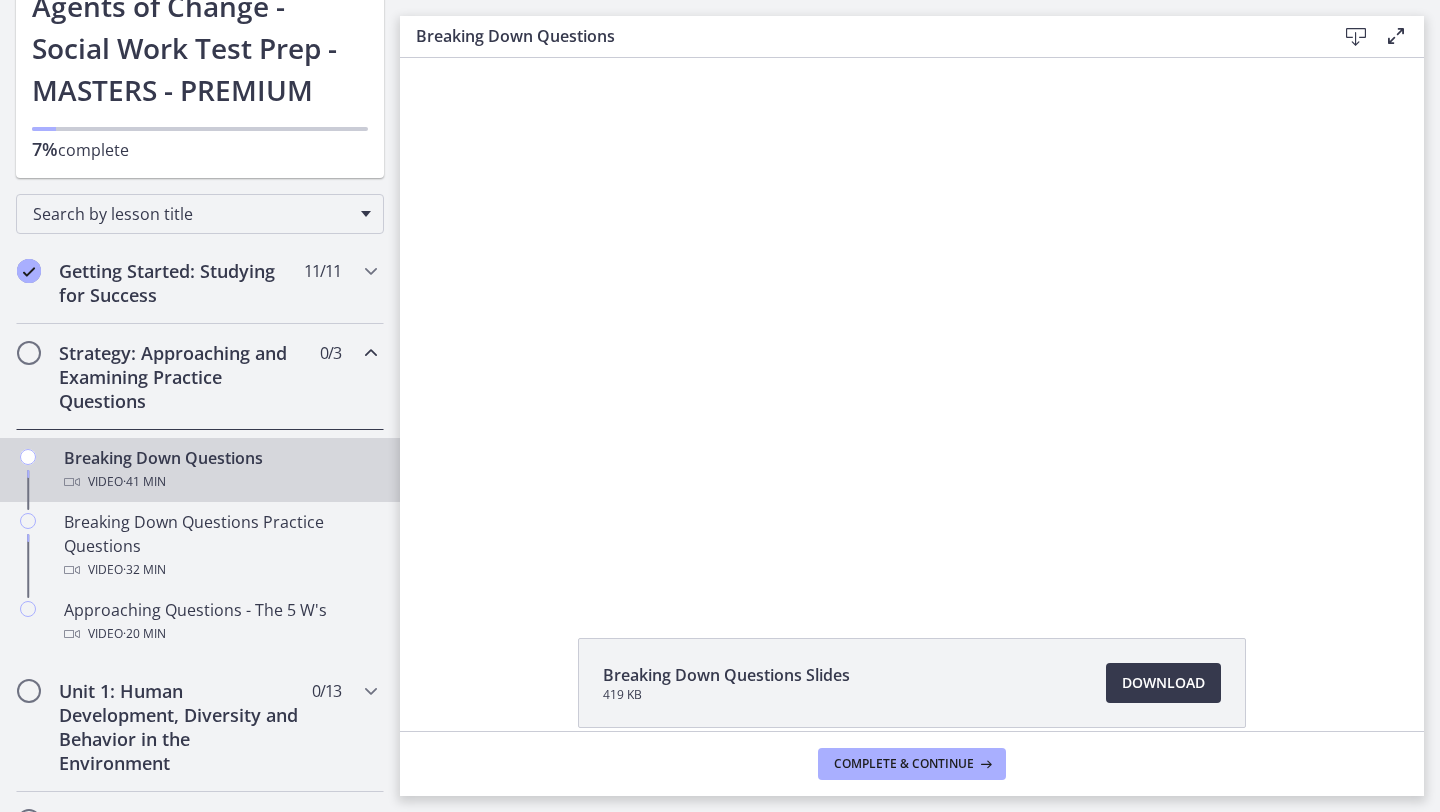 scroll, scrollTop: 107, scrollLeft: 0, axis: vertical 